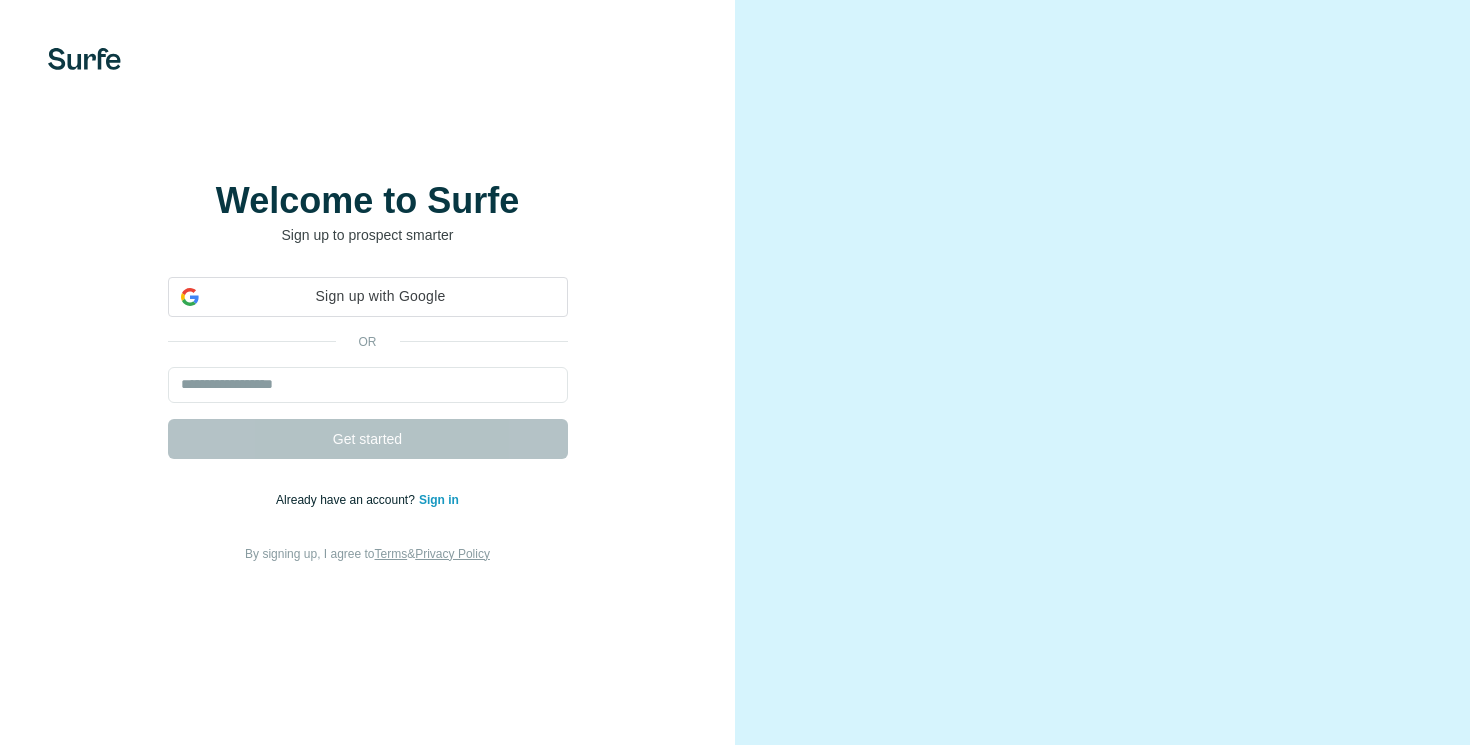 scroll, scrollTop: 0, scrollLeft: 0, axis: both 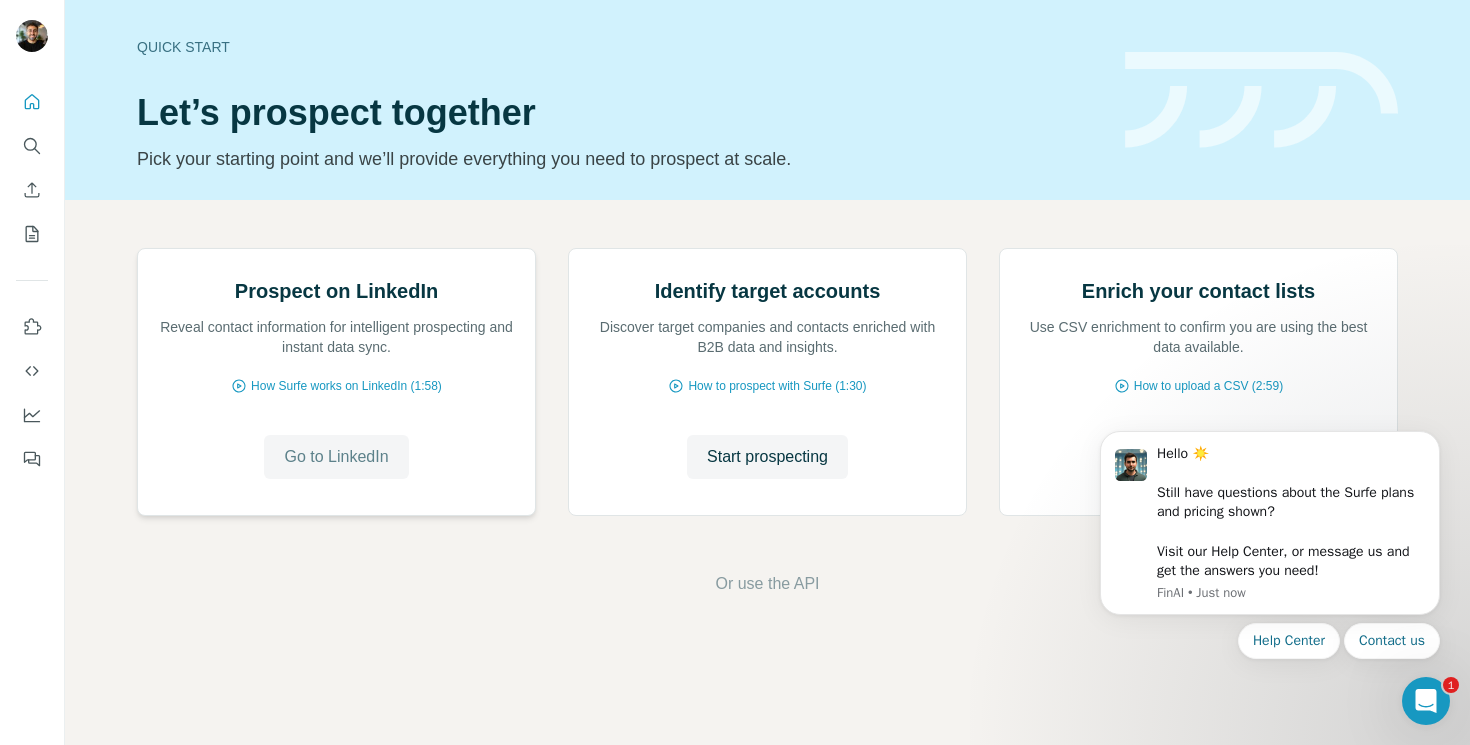 click on "Go to LinkedIn" at bounding box center [336, 457] 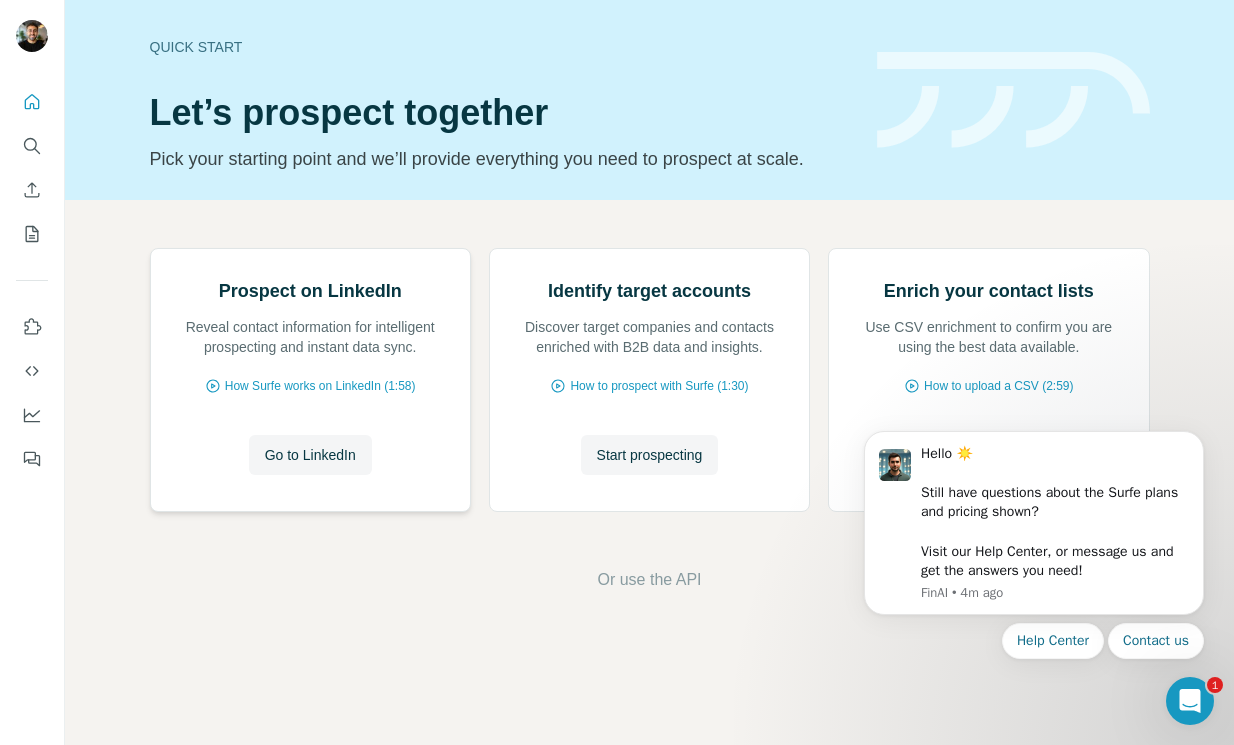 scroll, scrollTop: 74, scrollLeft: 0, axis: vertical 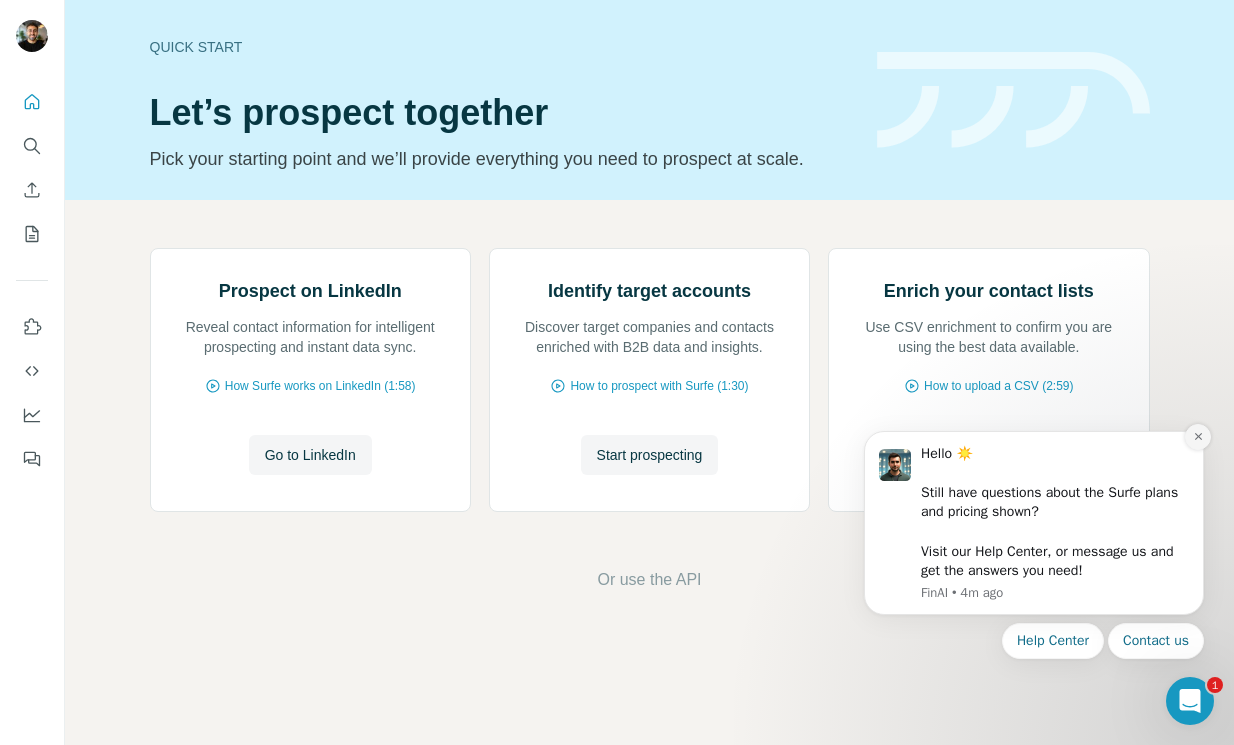 click 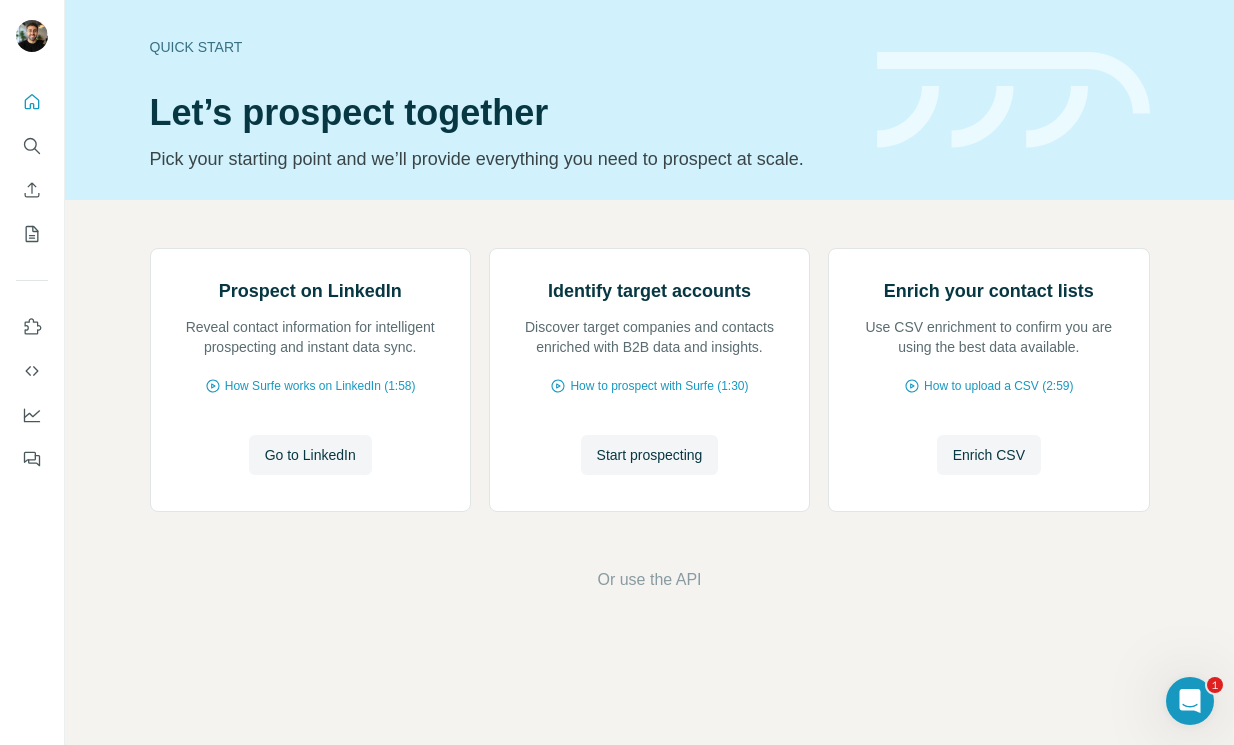 click 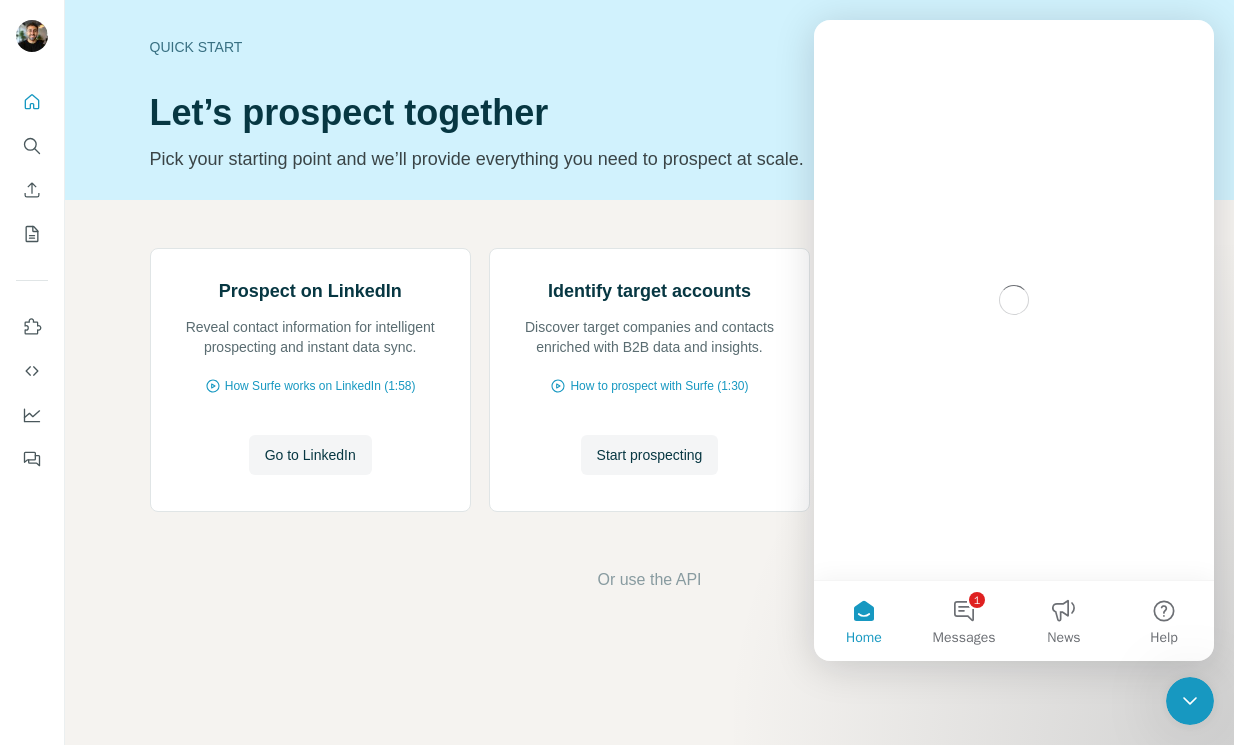 scroll, scrollTop: 0, scrollLeft: 0, axis: both 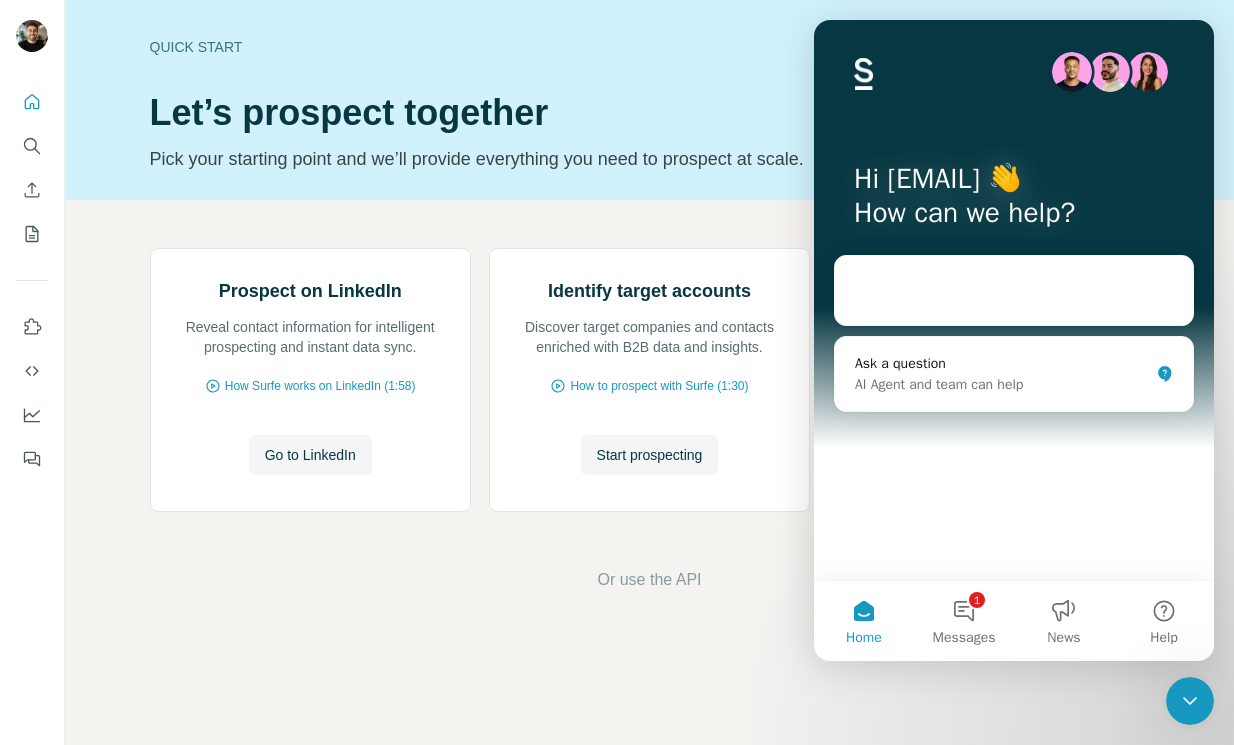 click 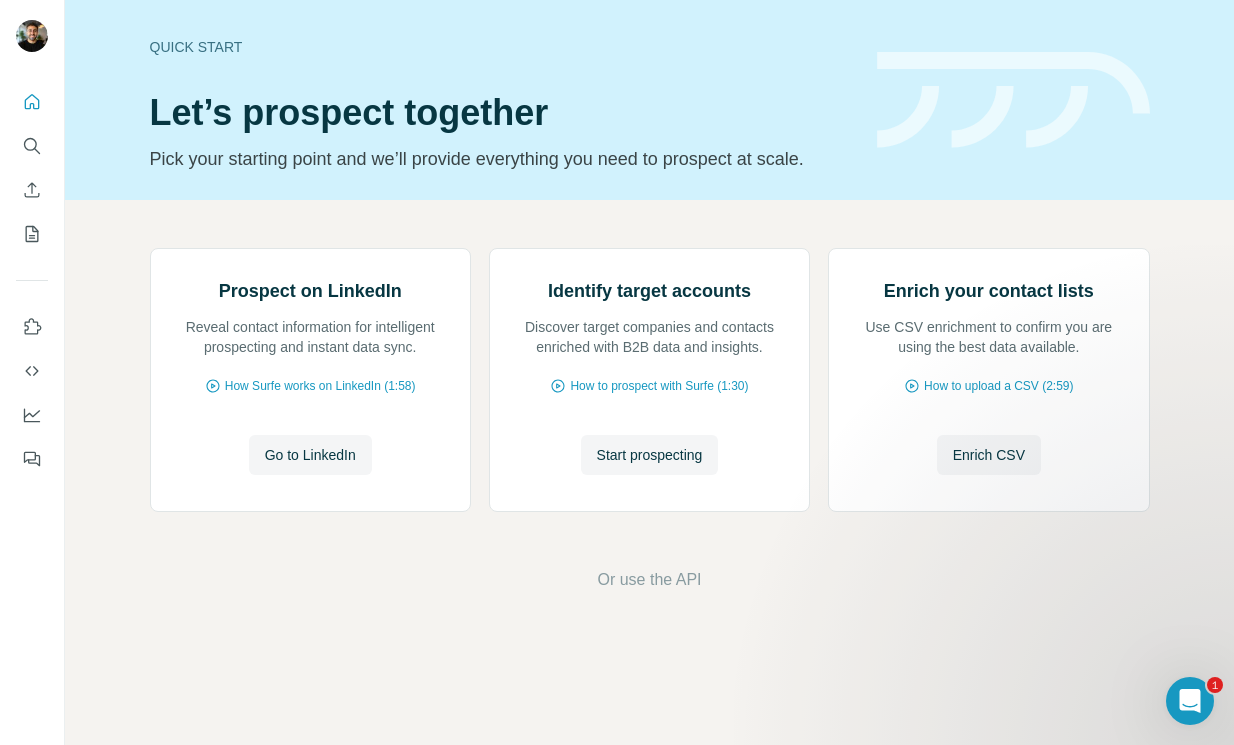 scroll, scrollTop: 0, scrollLeft: 0, axis: both 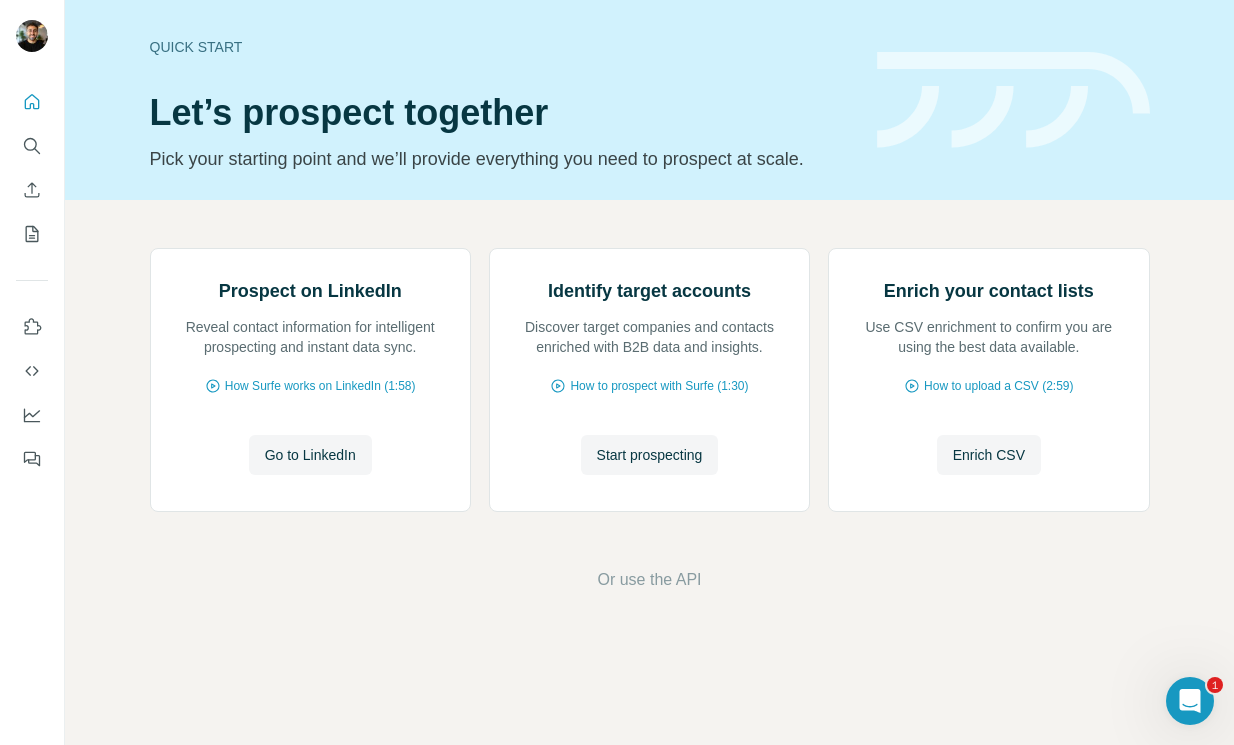 click 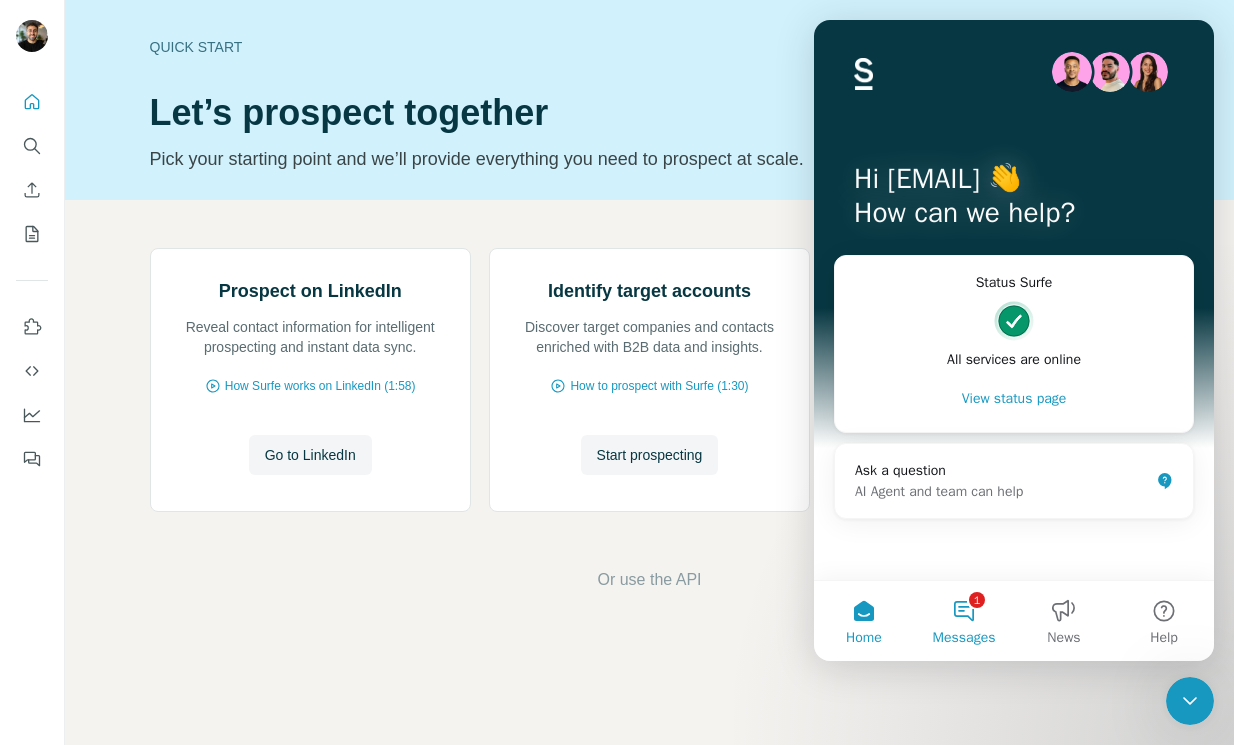 click on "1 Messages" at bounding box center (964, 621) 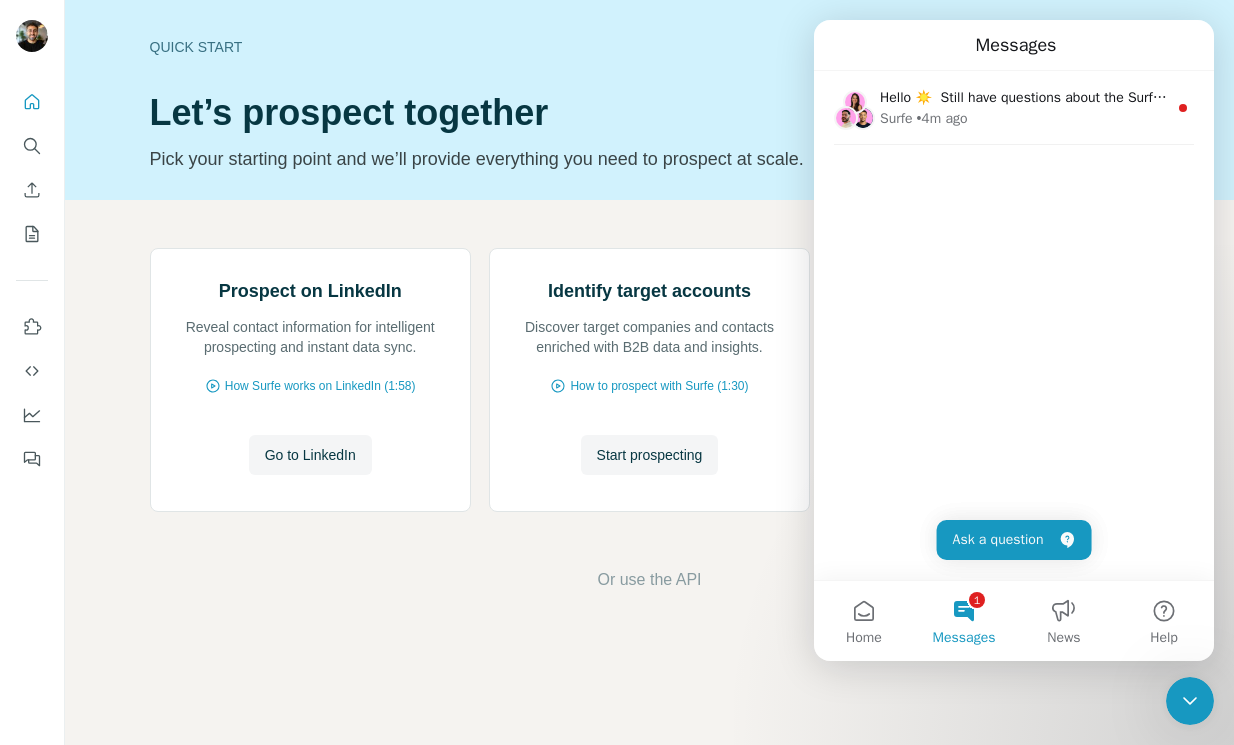 click at bounding box center [1190, 701] 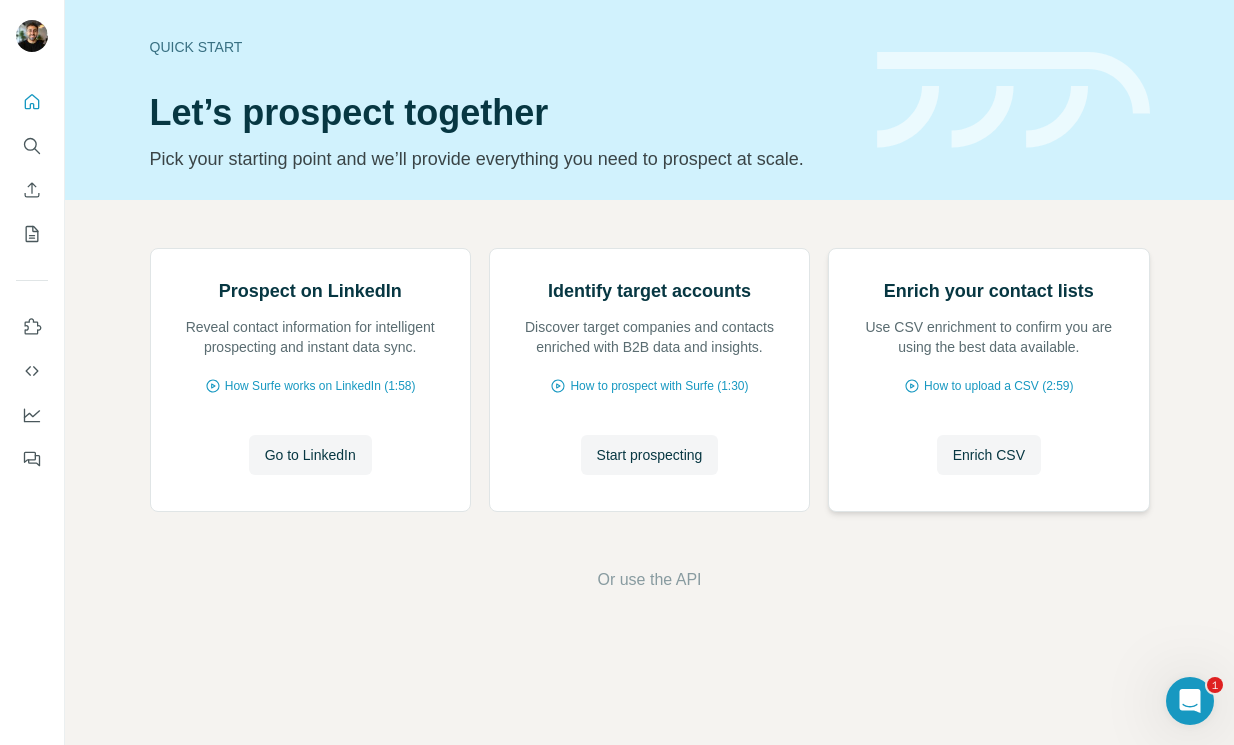 scroll, scrollTop: 0, scrollLeft: 0, axis: both 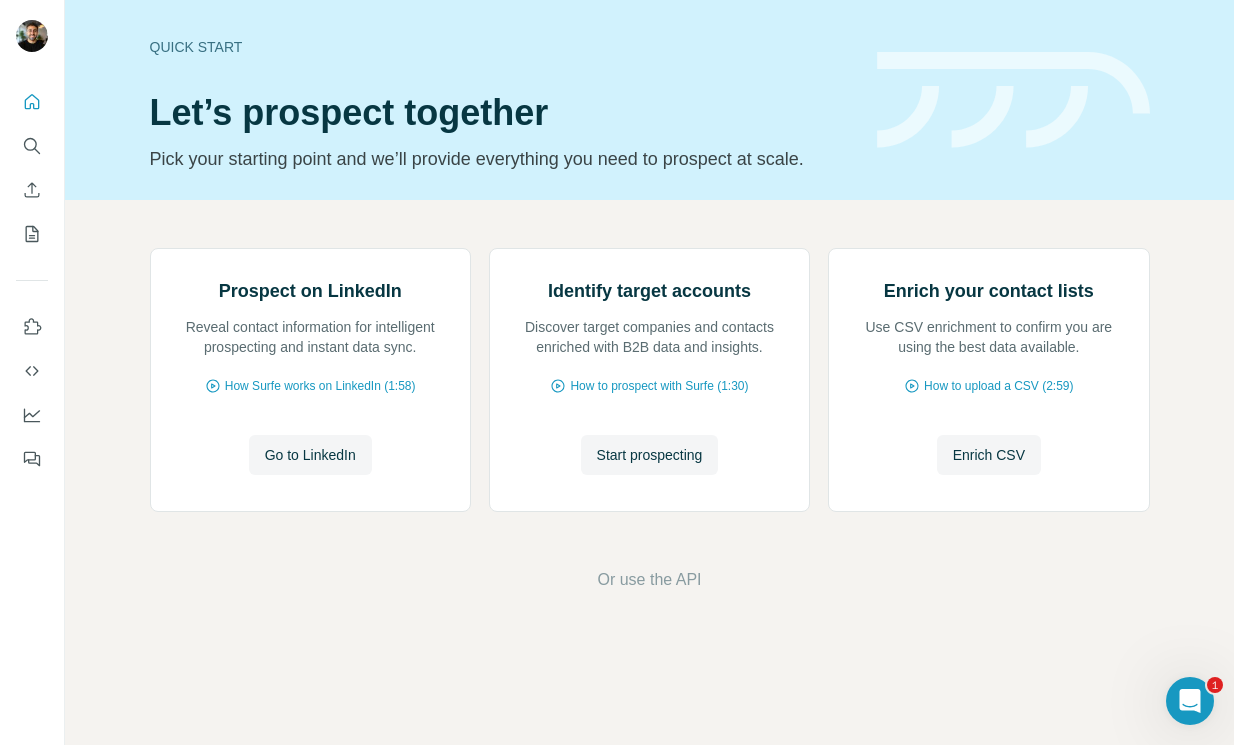 click on "Prospect on LinkedIn Reveal contact information for intelligent prospecting and instant data sync. How Surfe works on LinkedIn (1:58) Go to LinkedIn Go to LinkedIn Identify target accounts Discover target companies and contacts enriched with B2B data and insights. How to prospect with Surfe (1:30) Start prospecting Start prospecting Enrich your contact lists Use CSV enrichment to confirm you are using the best data available. How to upload a CSV (2:59) Enrich CSV Enrich CSV Or use the API" at bounding box center (649, 420) 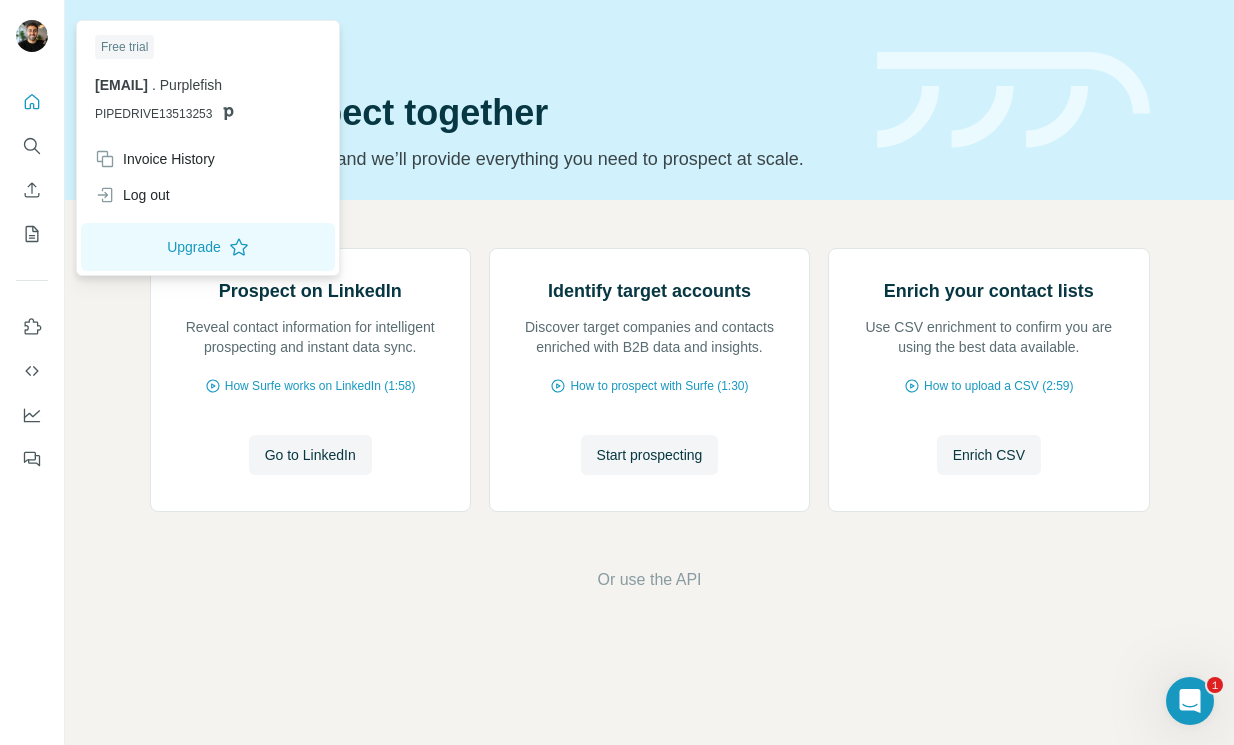 click at bounding box center [32, 36] 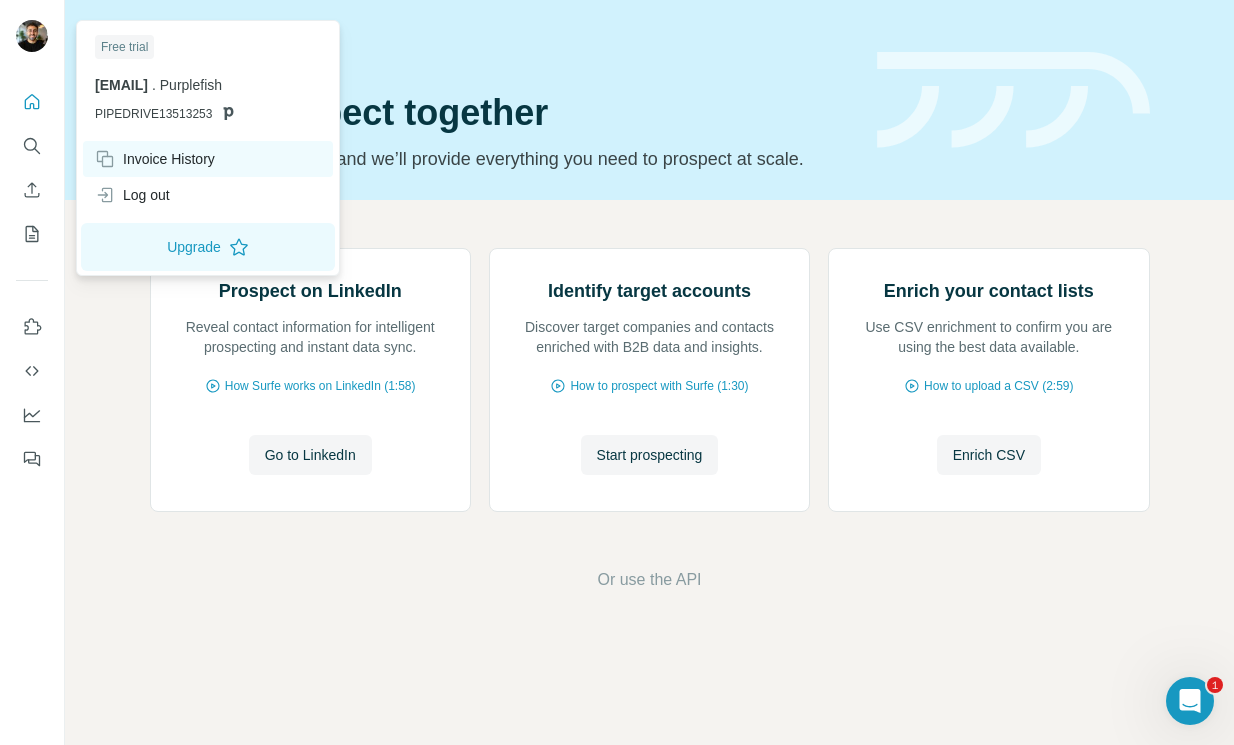 click on "Invoice History" at bounding box center [155, 159] 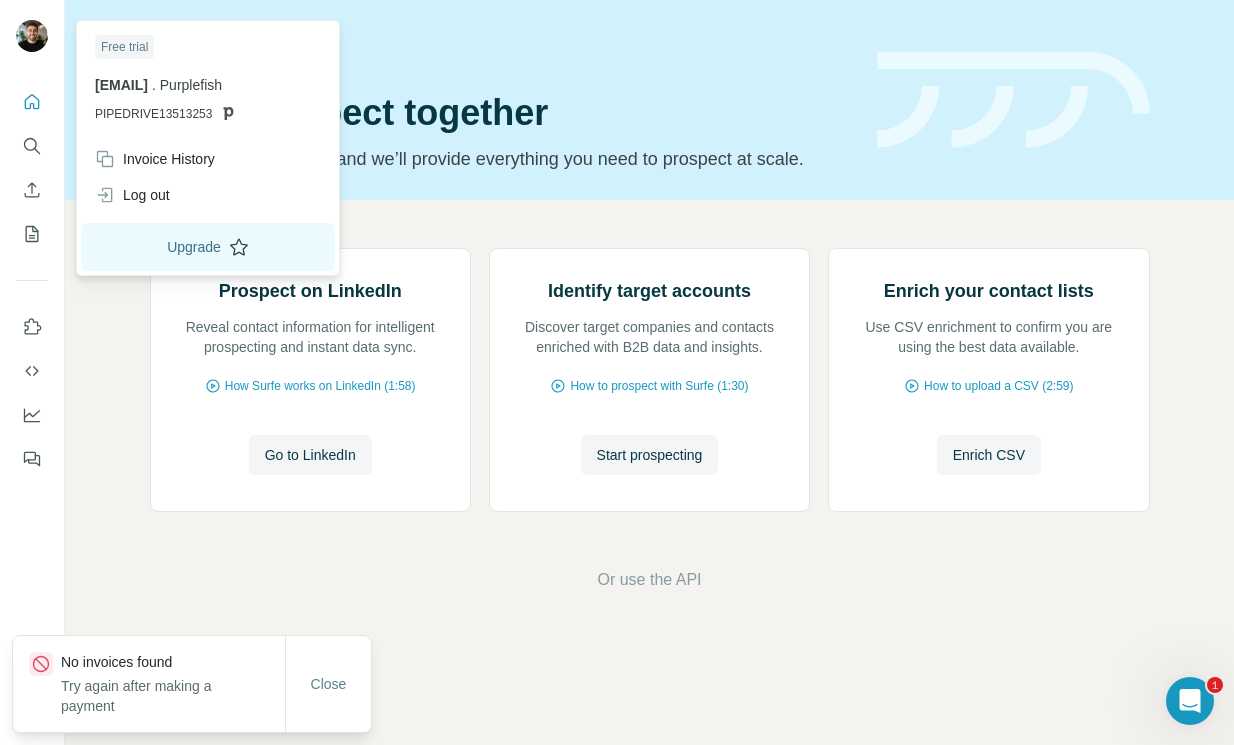 click on "Upgrade" at bounding box center (208, 247) 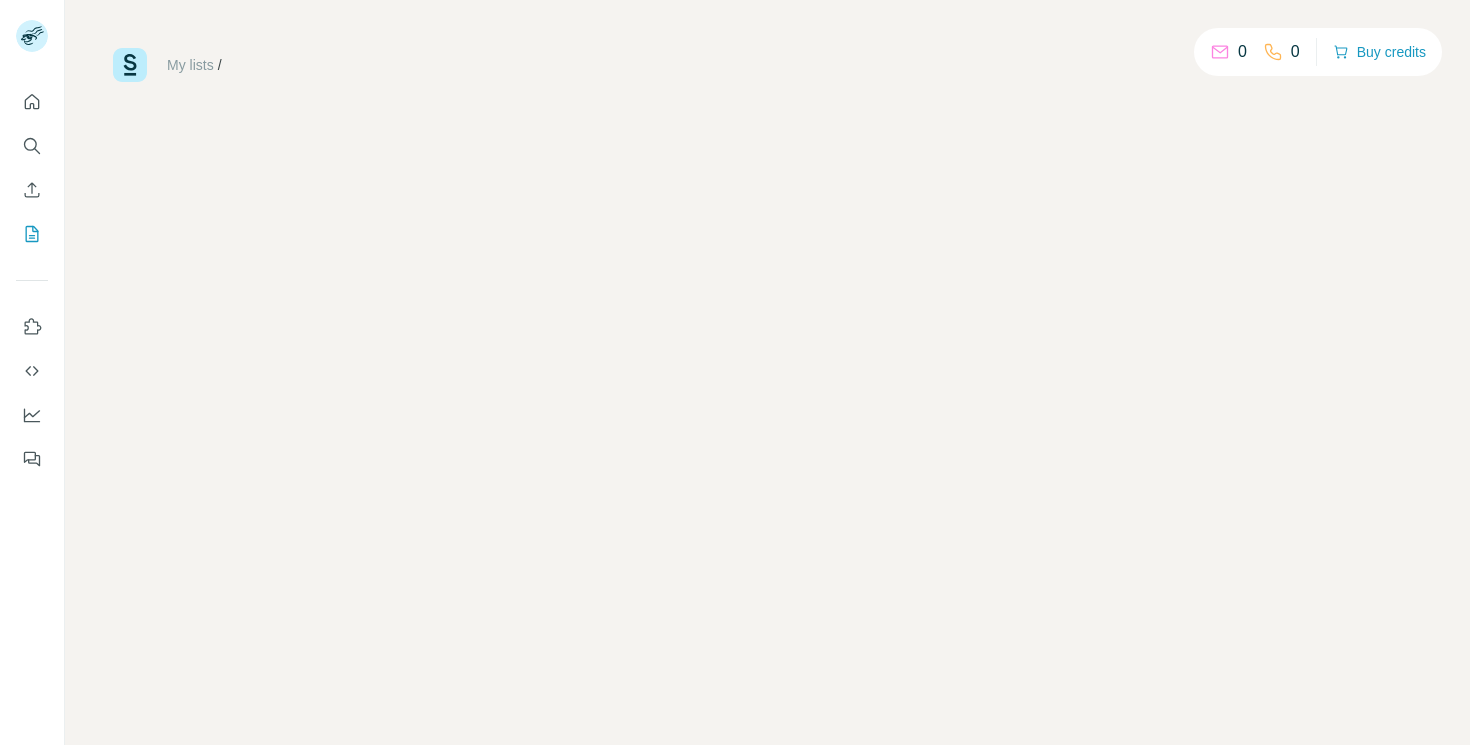 scroll, scrollTop: 0, scrollLeft: 0, axis: both 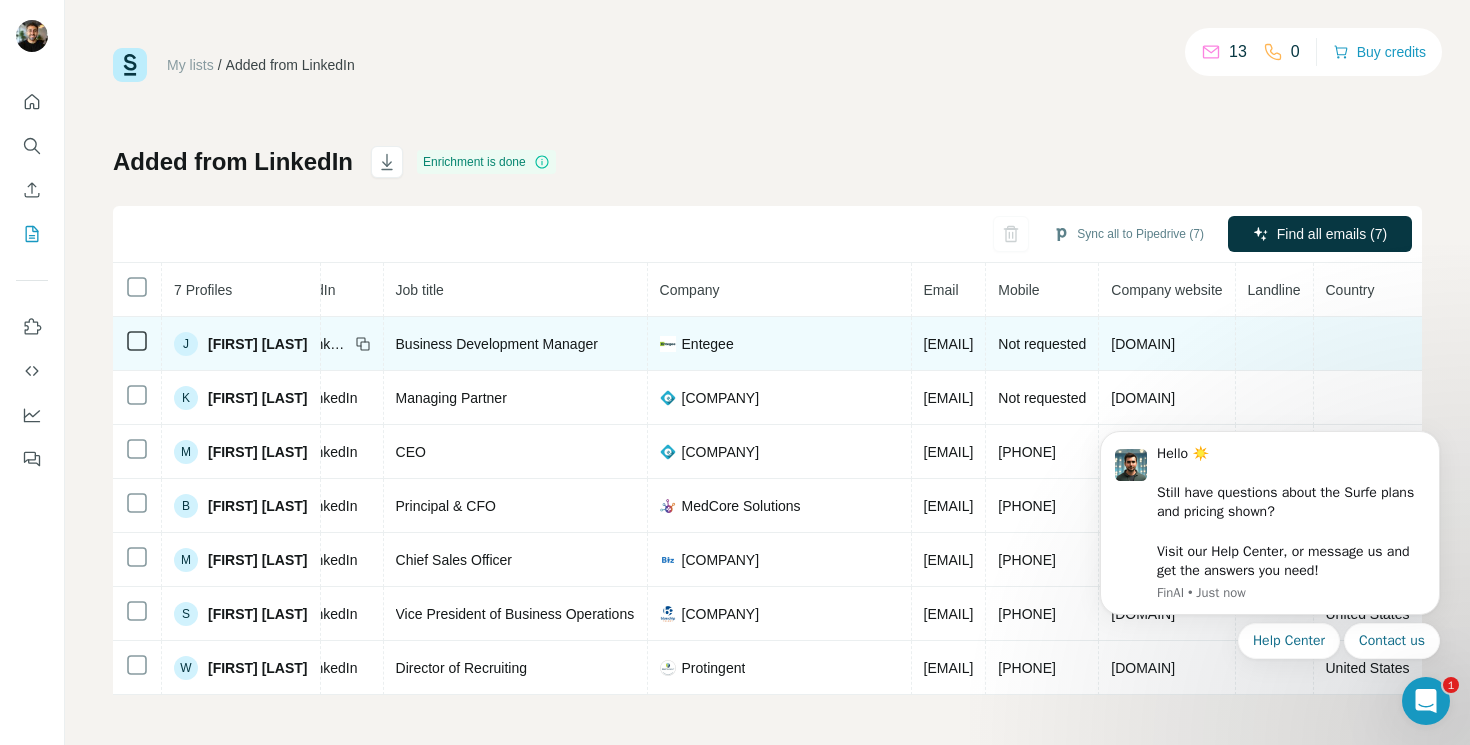 click at bounding box center [1275, 344] 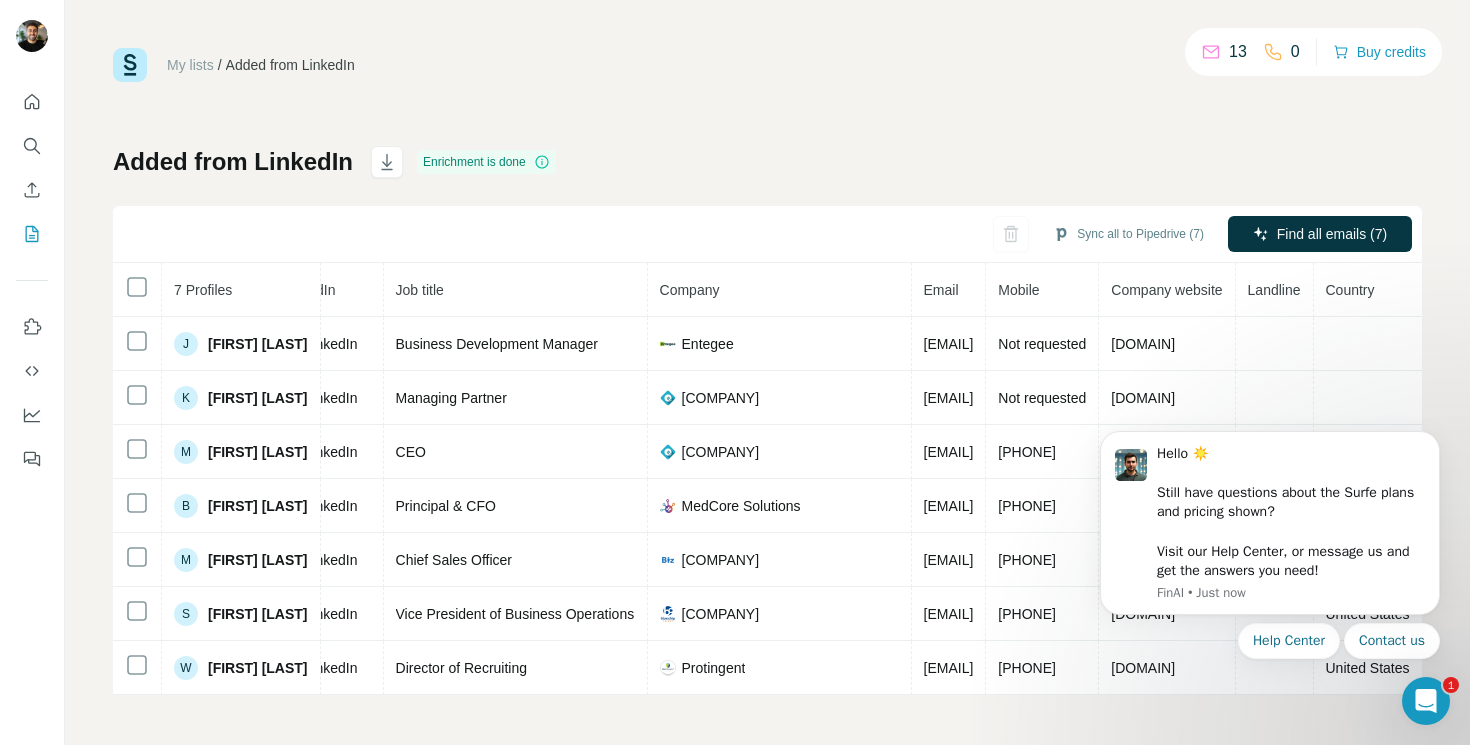 click on "Hello ☀️ ​ Still have questions about the Surfe plans and pricing shown?  ​ Visit our Help Center, or message us and get the answers you need!  FinAI • Just now Help Center Contact us" at bounding box center (1270, 528) 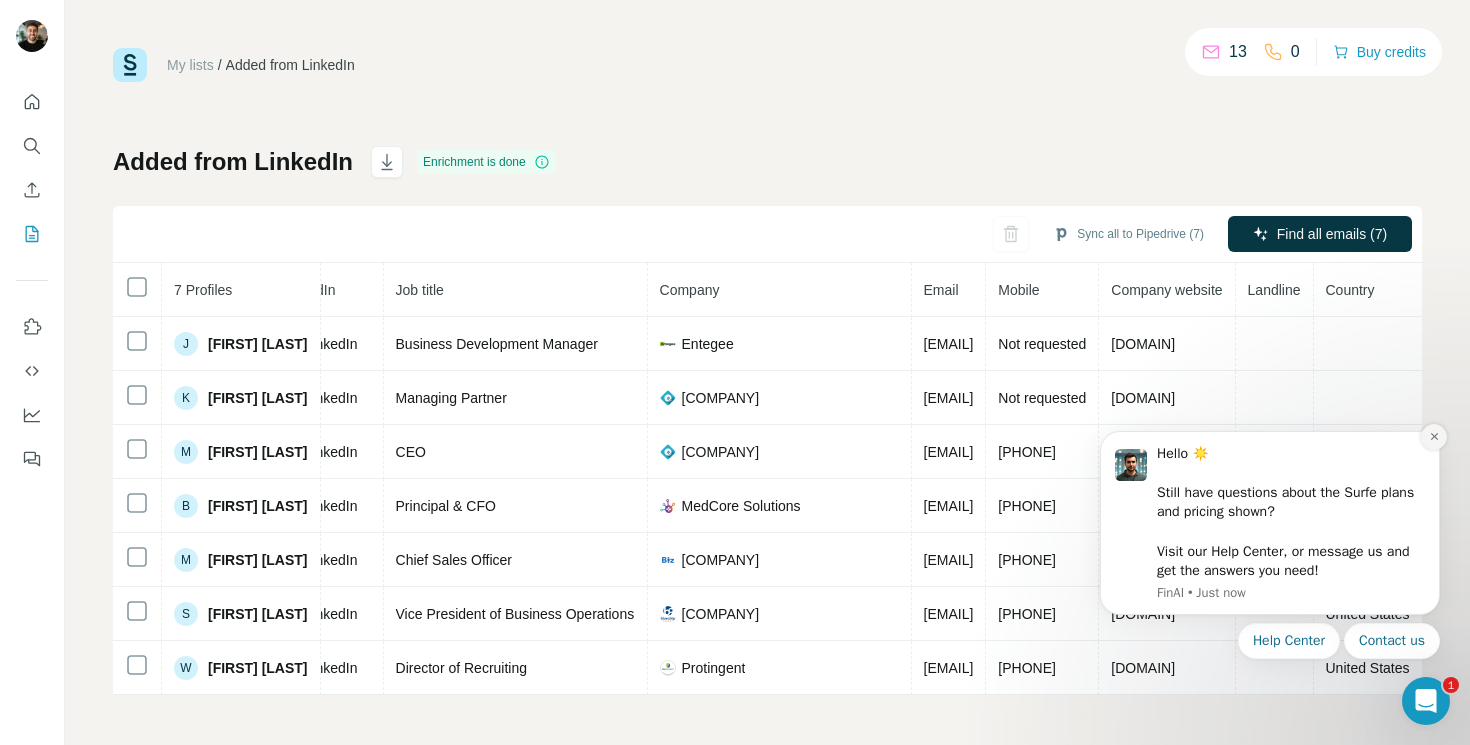click 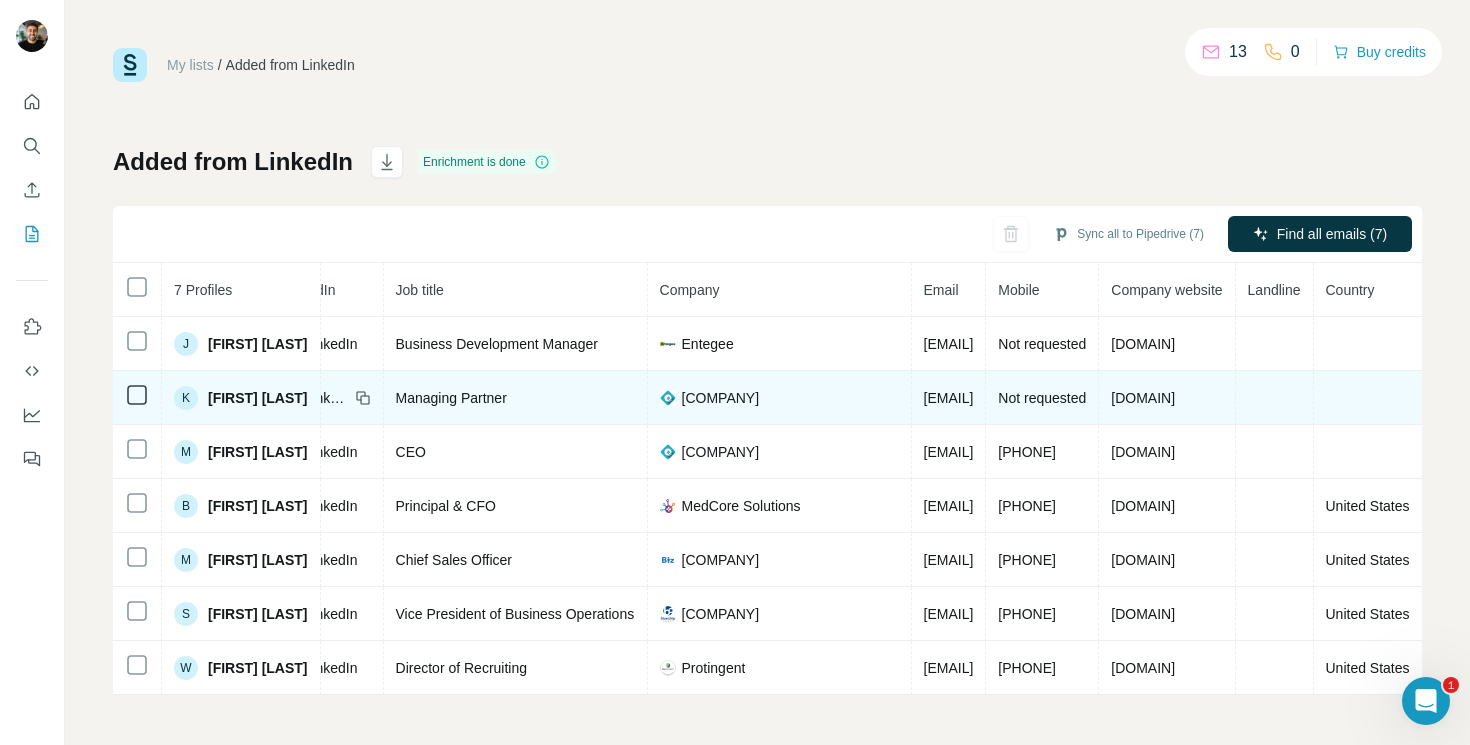 click on "kenny@therestaurantzone.com" at bounding box center (949, 398) 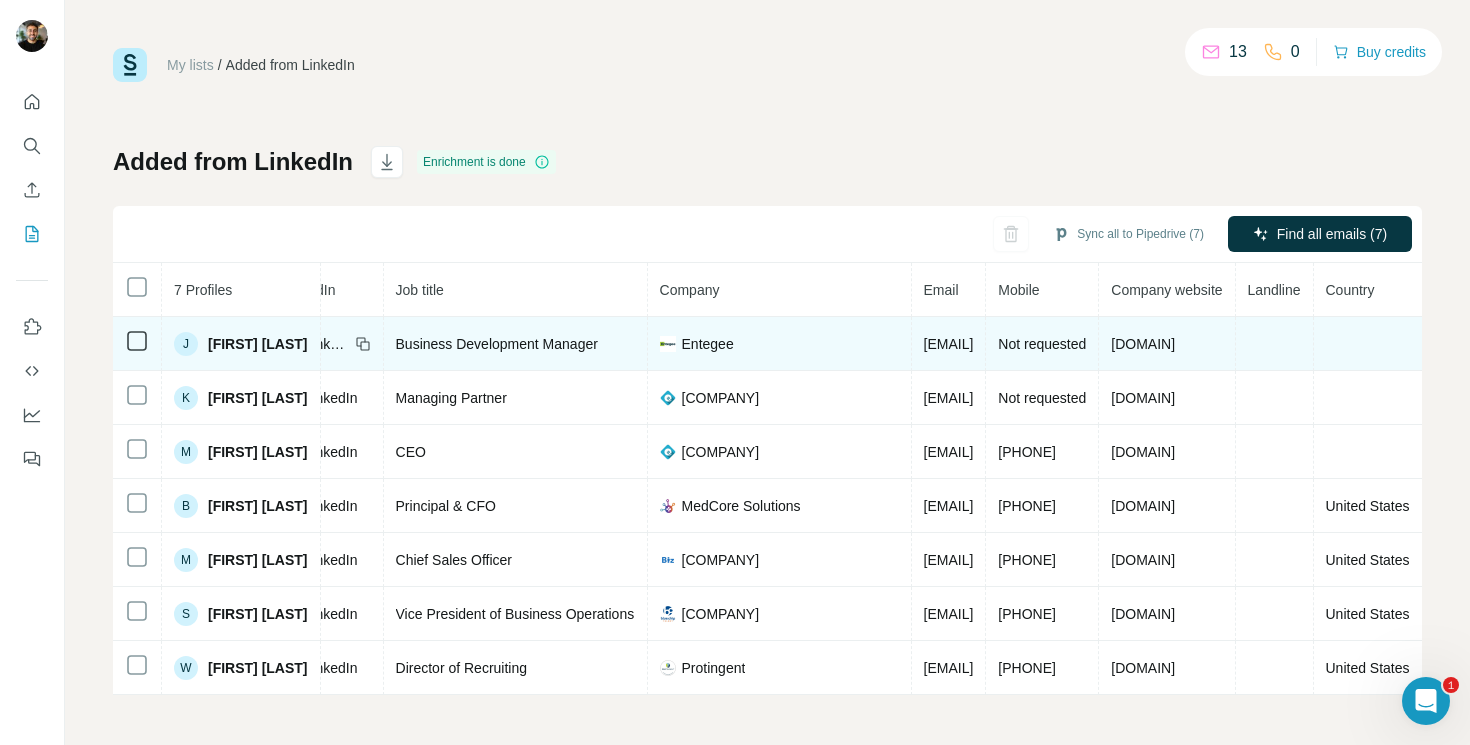 click on "jeff.mcleod@entegee.com" at bounding box center [949, 344] 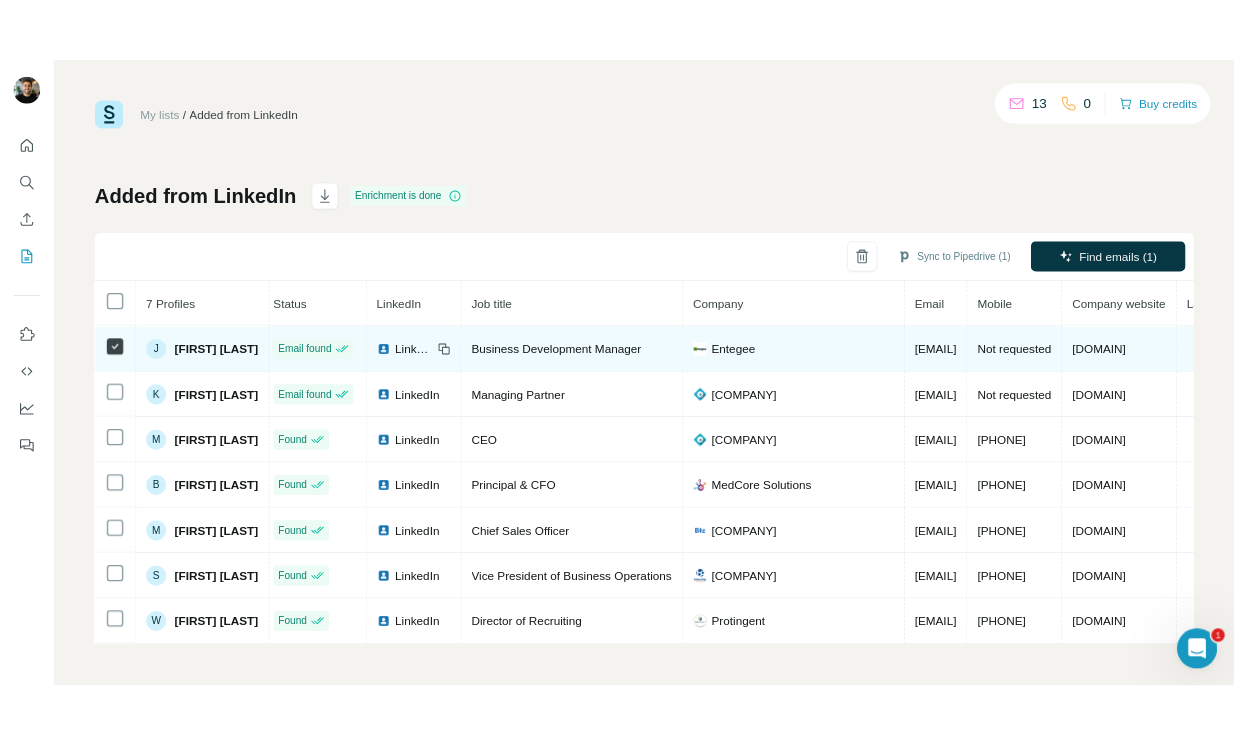 scroll, scrollTop: 0, scrollLeft: 0, axis: both 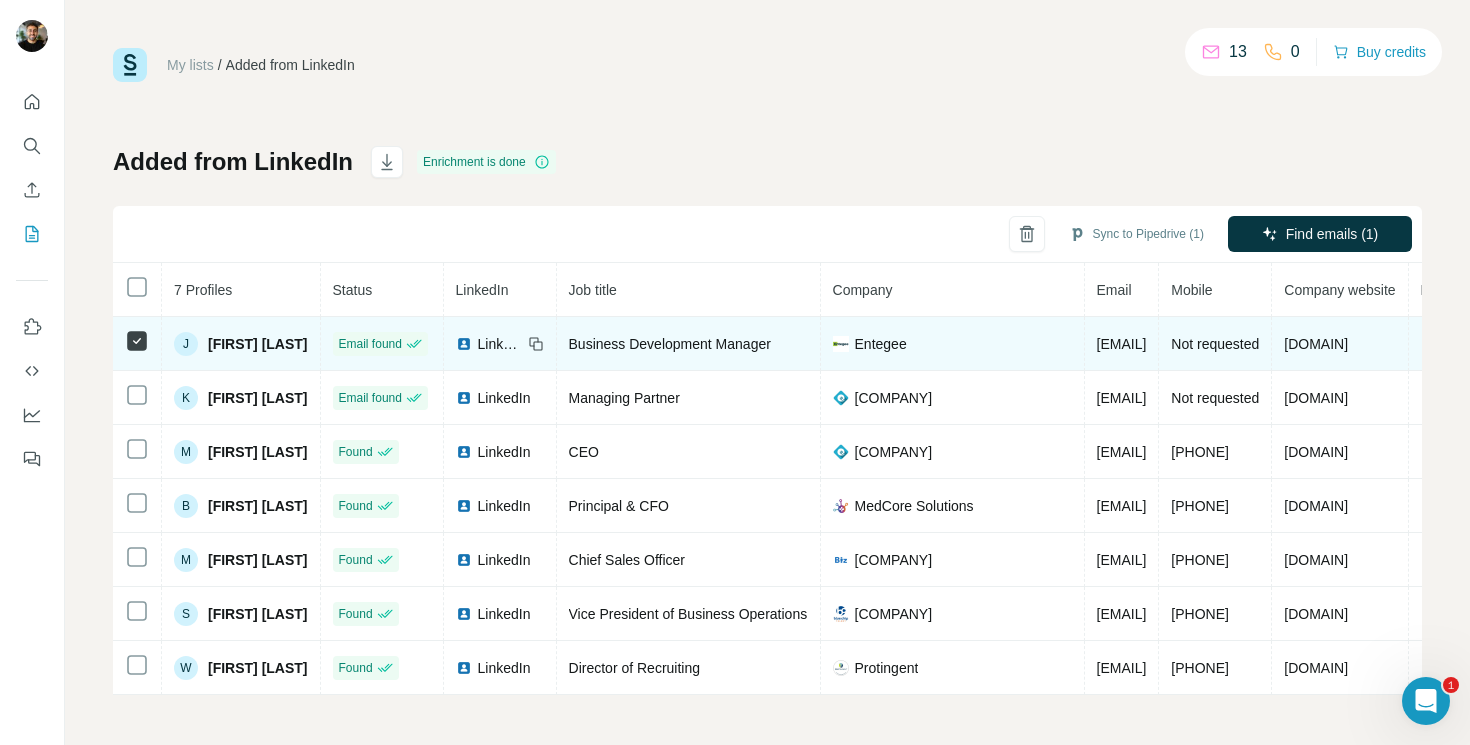 click on "Jeff McLeod" at bounding box center [258, 344] 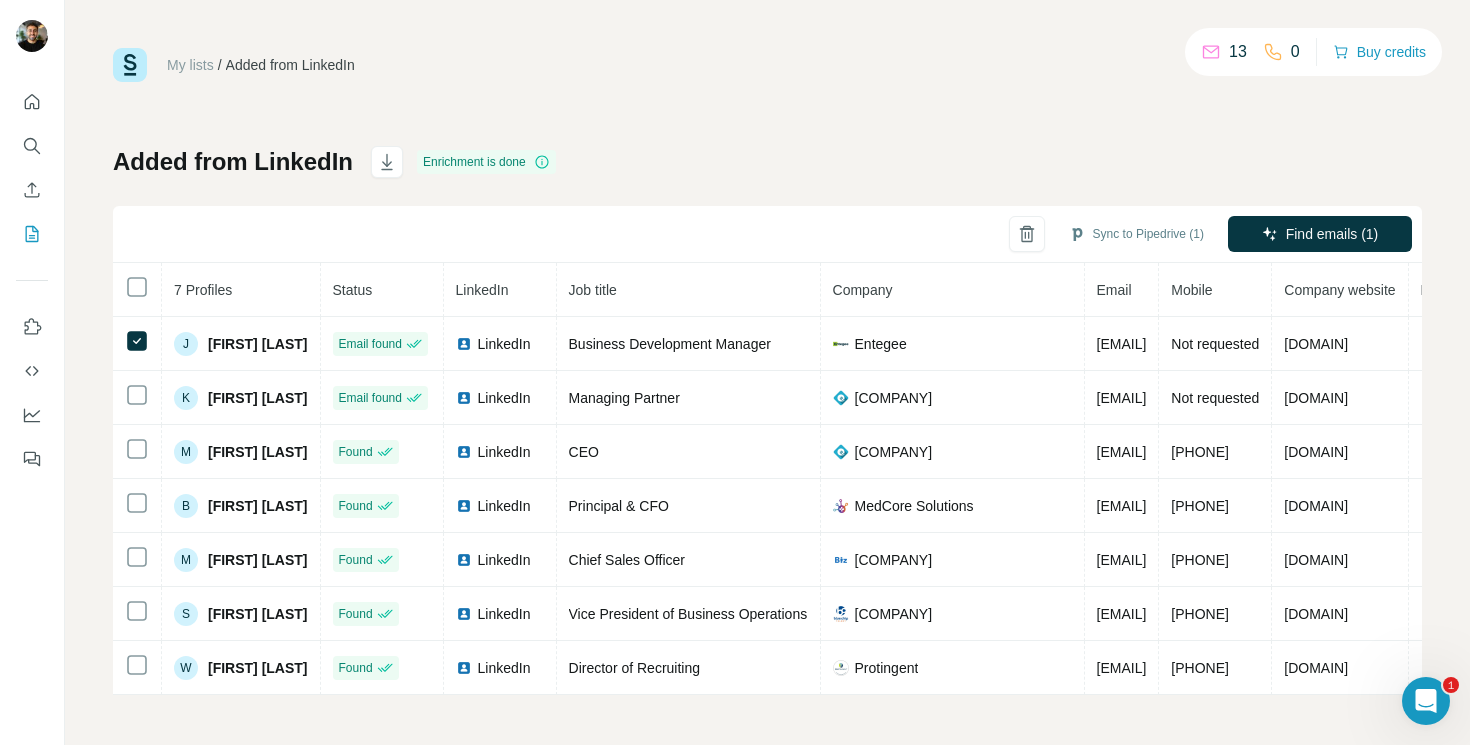 drag, startPoint x: 1459, startPoint y: 152, endPoint x: 1391, endPoint y: 152, distance: 68 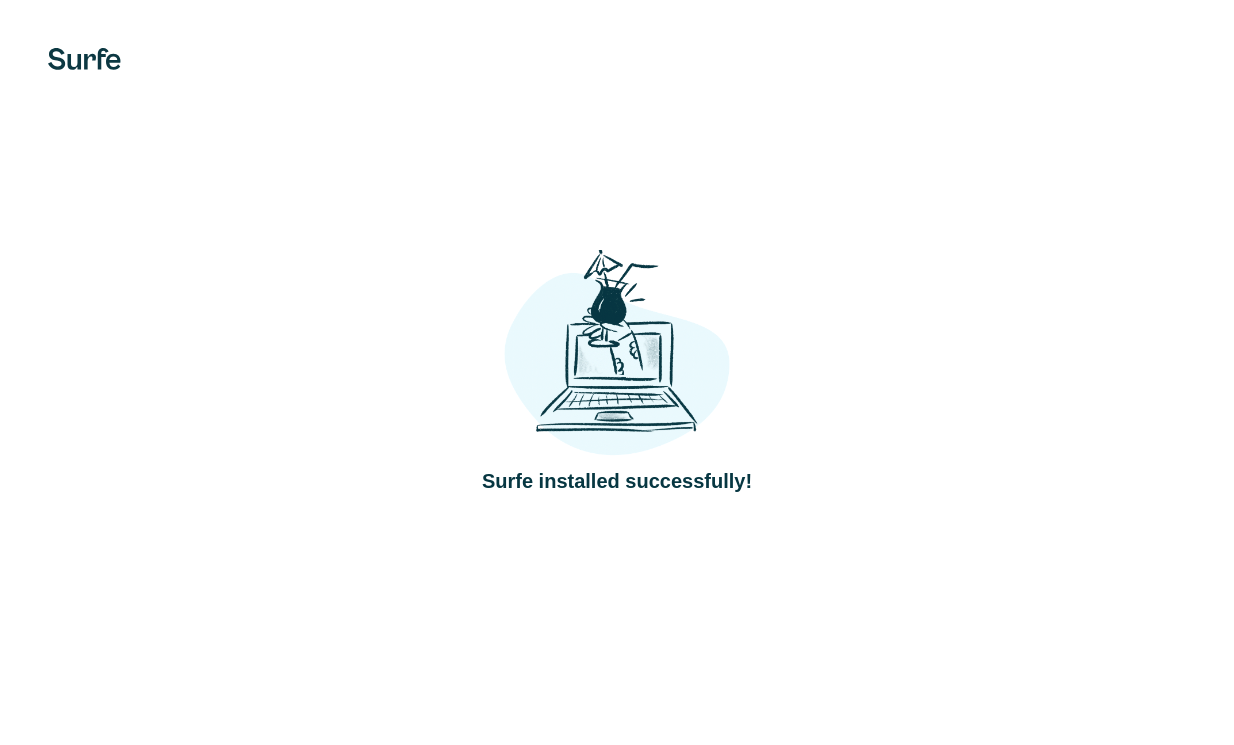 scroll, scrollTop: 0, scrollLeft: 0, axis: both 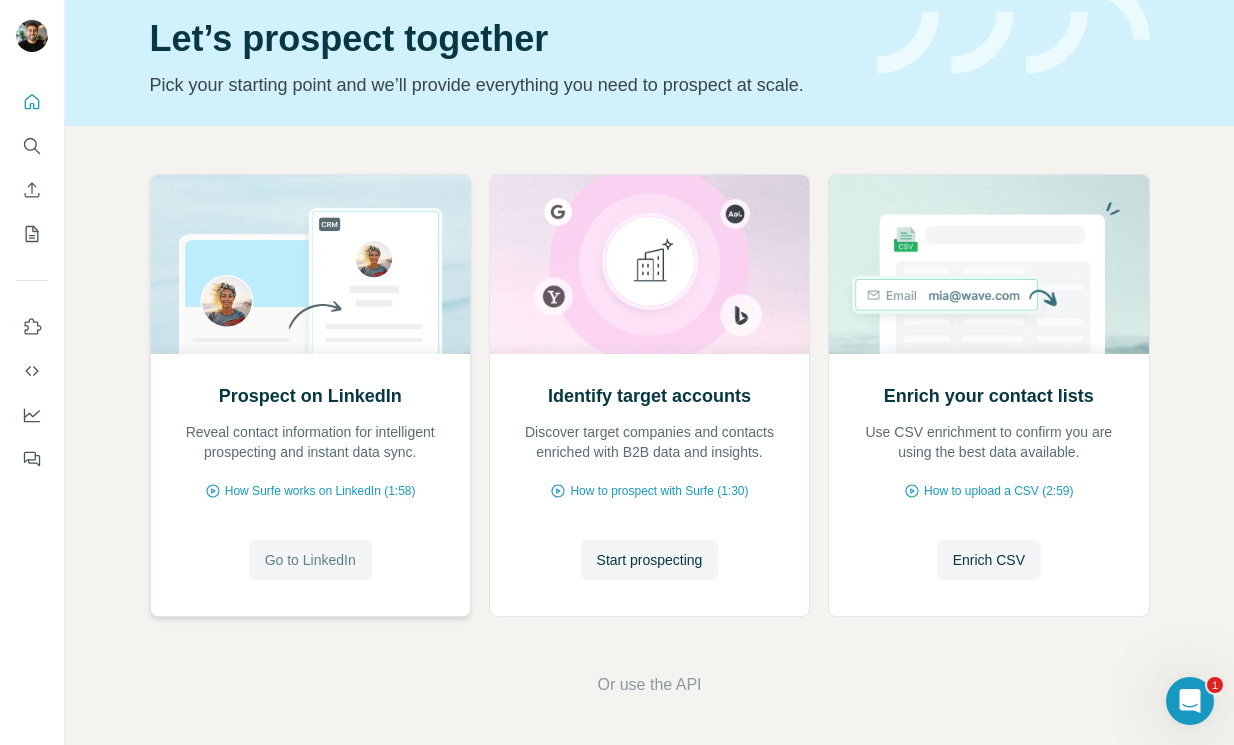 click on "Go to LinkedIn" at bounding box center (310, 560) 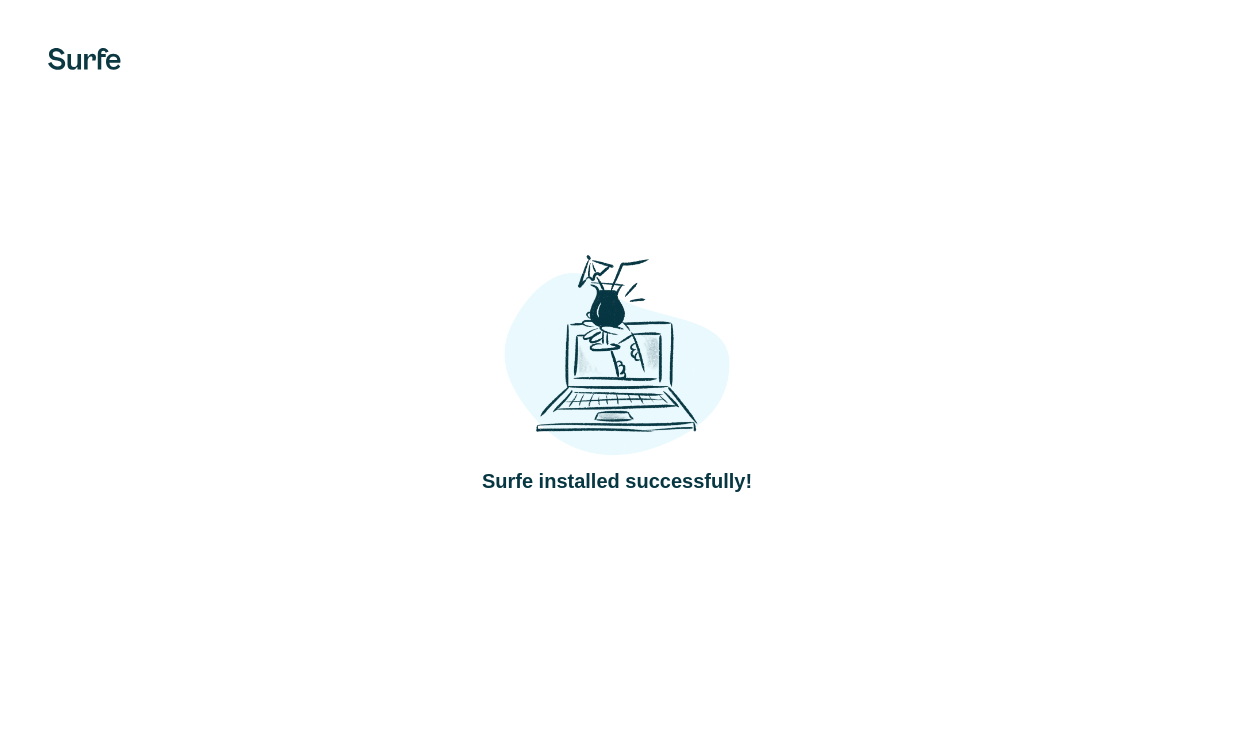 scroll, scrollTop: 0, scrollLeft: 0, axis: both 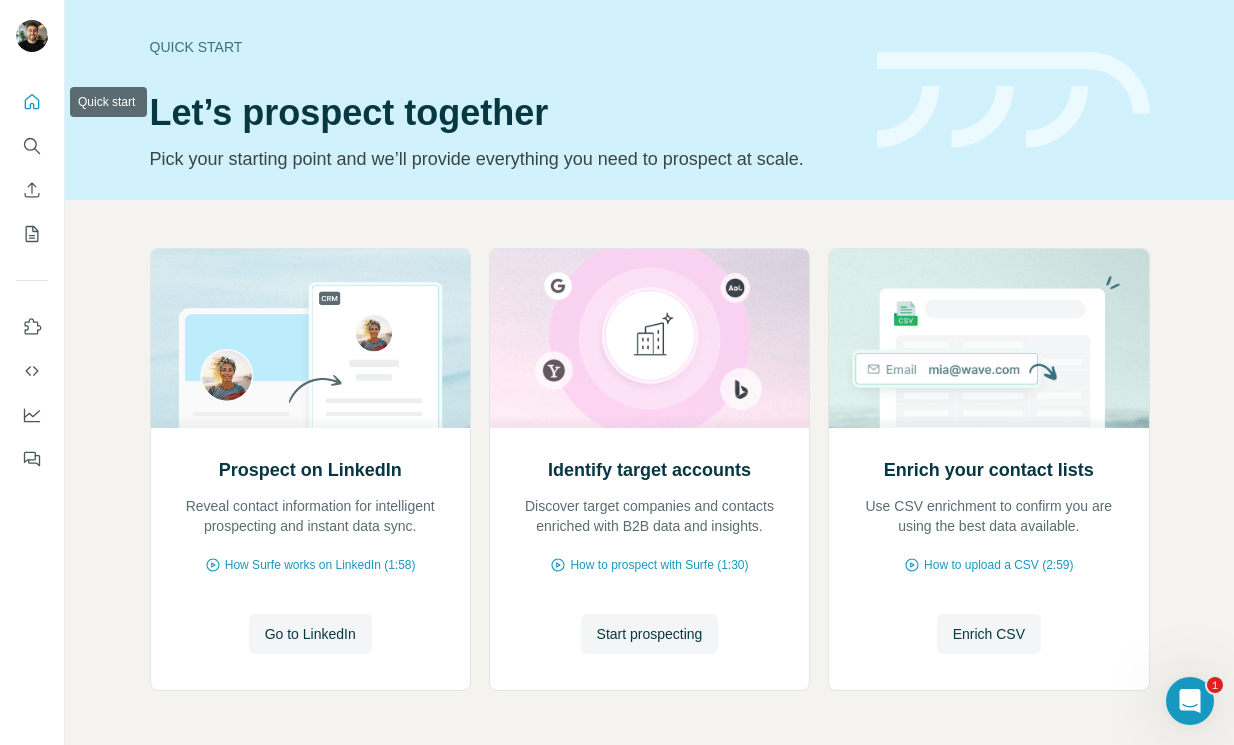 click 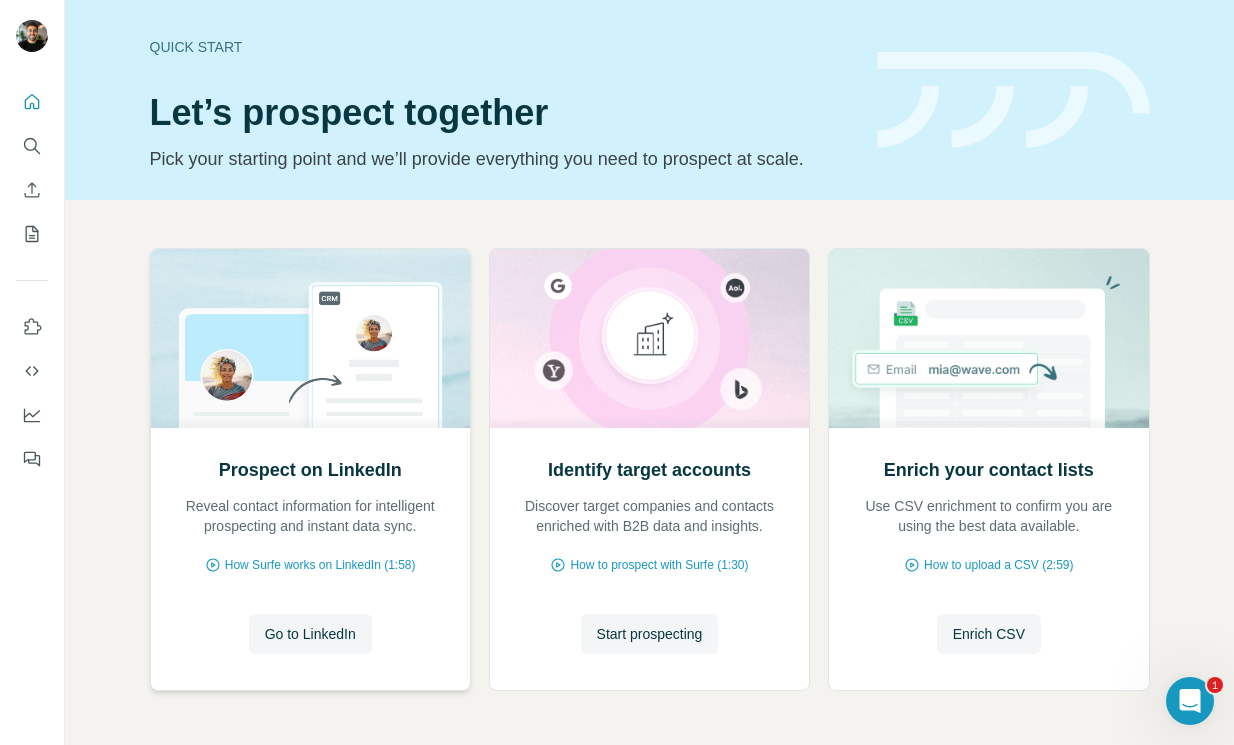 scroll, scrollTop: 74, scrollLeft: 0, axis: vertical 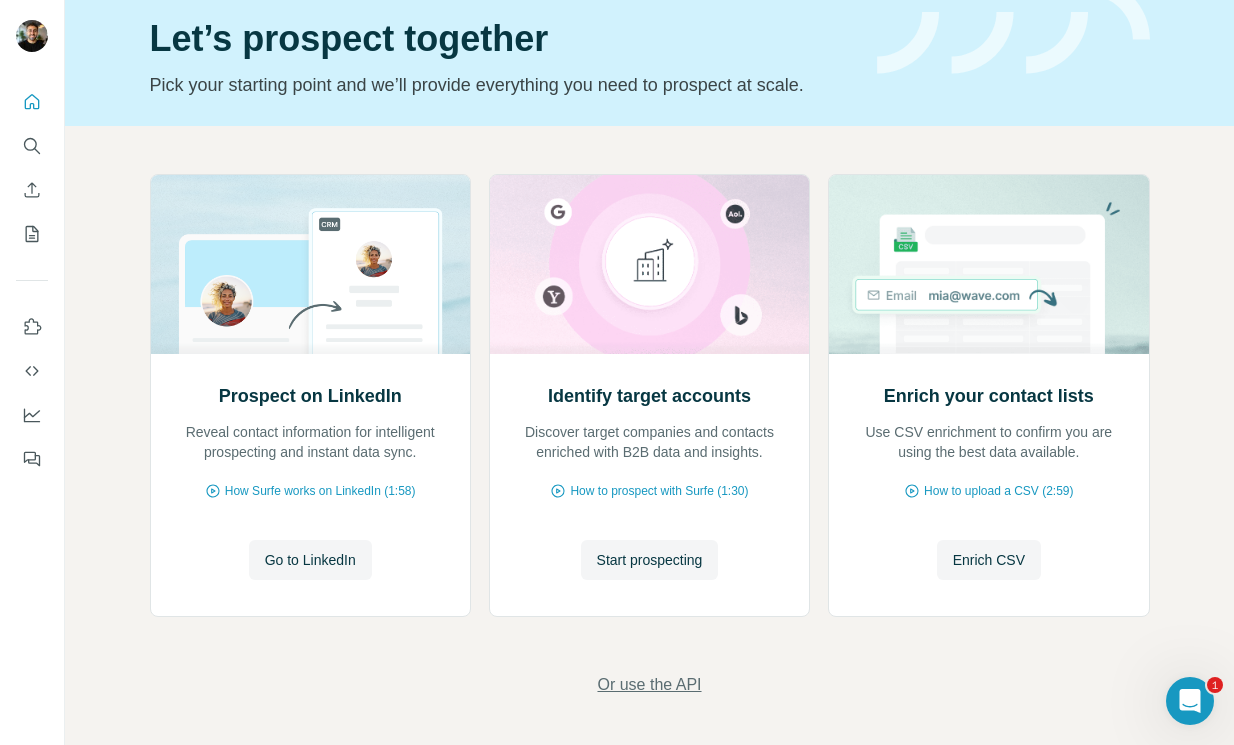 click on "Or use the API" at bounding box center [649, 685] 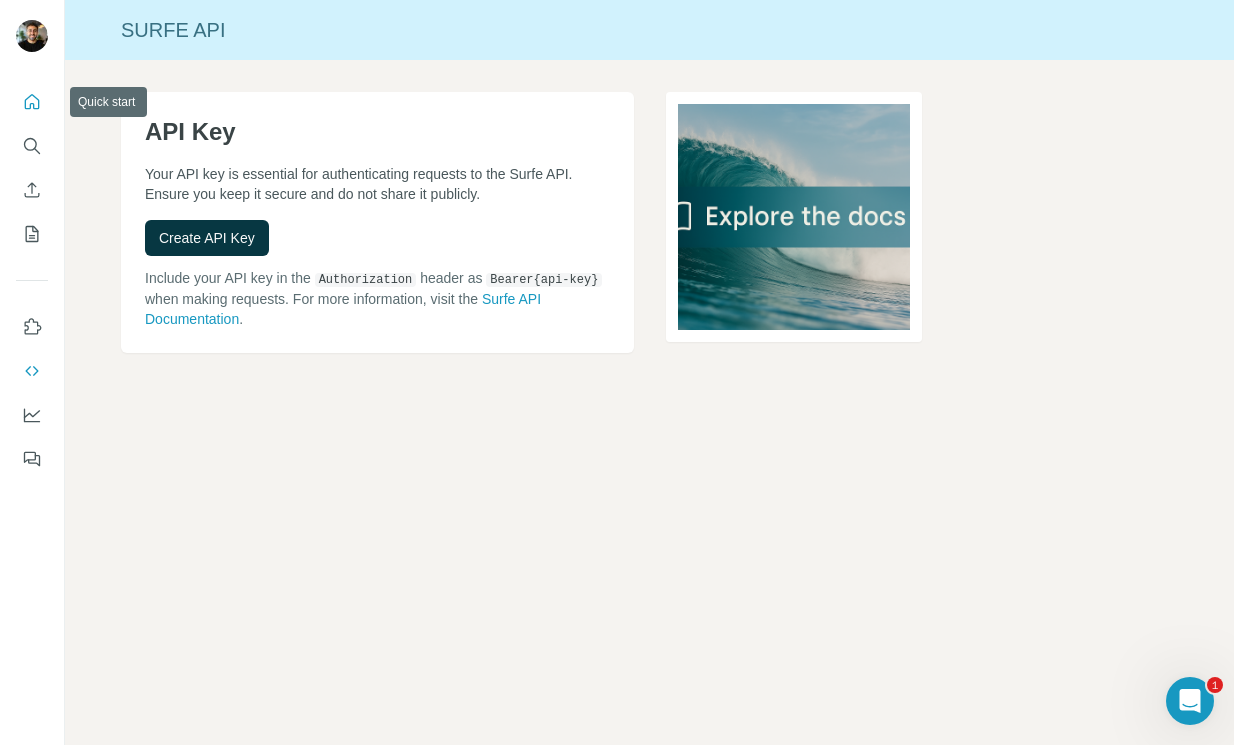 click 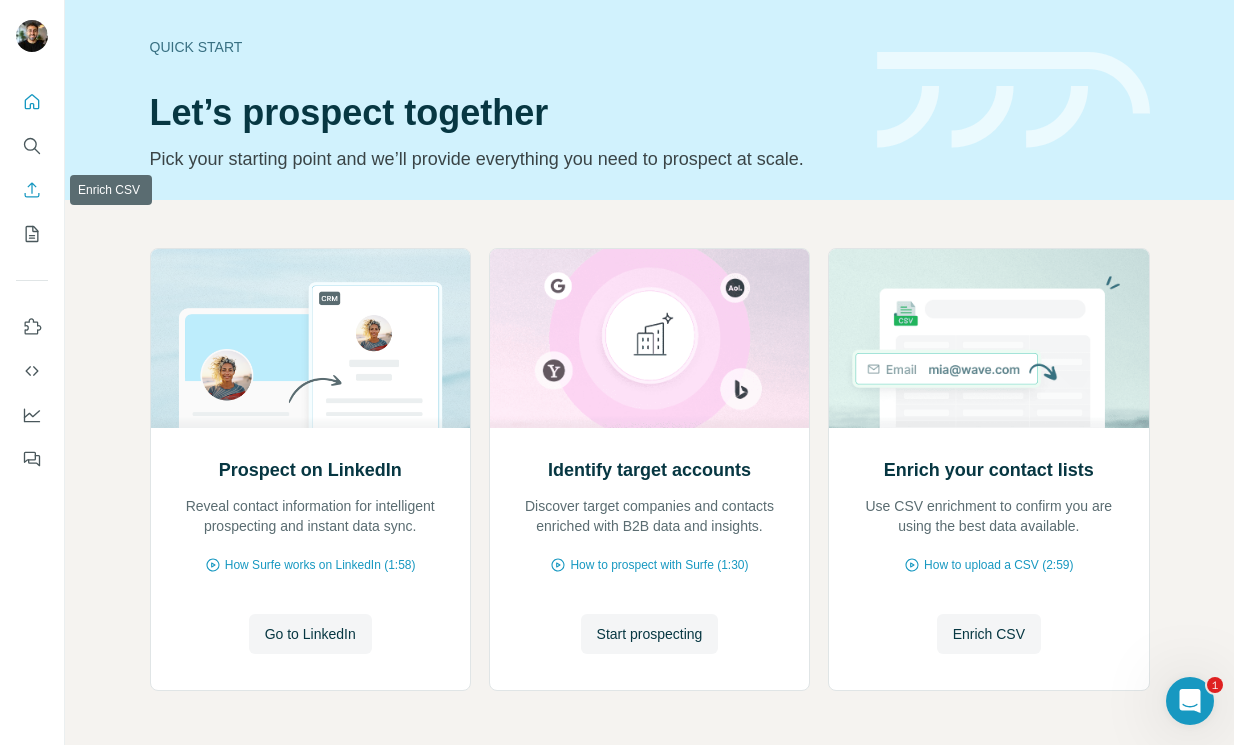 click at bounding box center (32, 190) 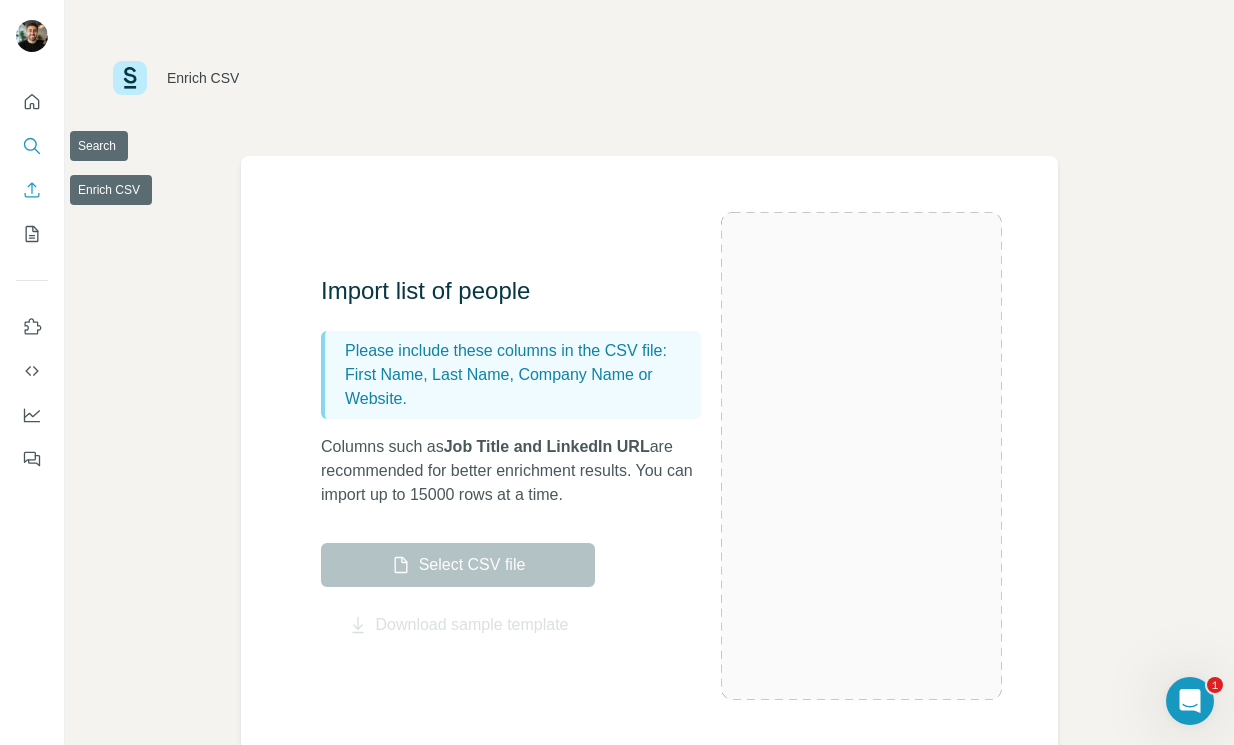 click 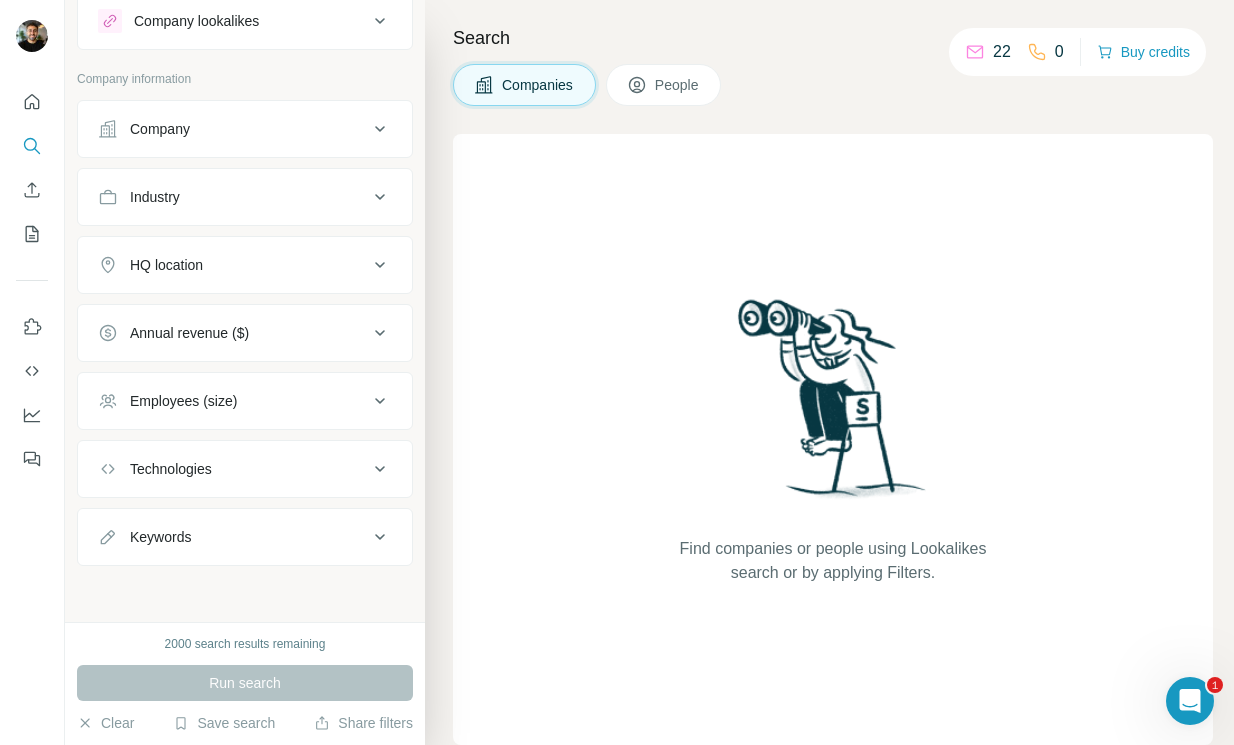 scroll, scrollTop: 0, scrollLeft: 0, axis: both 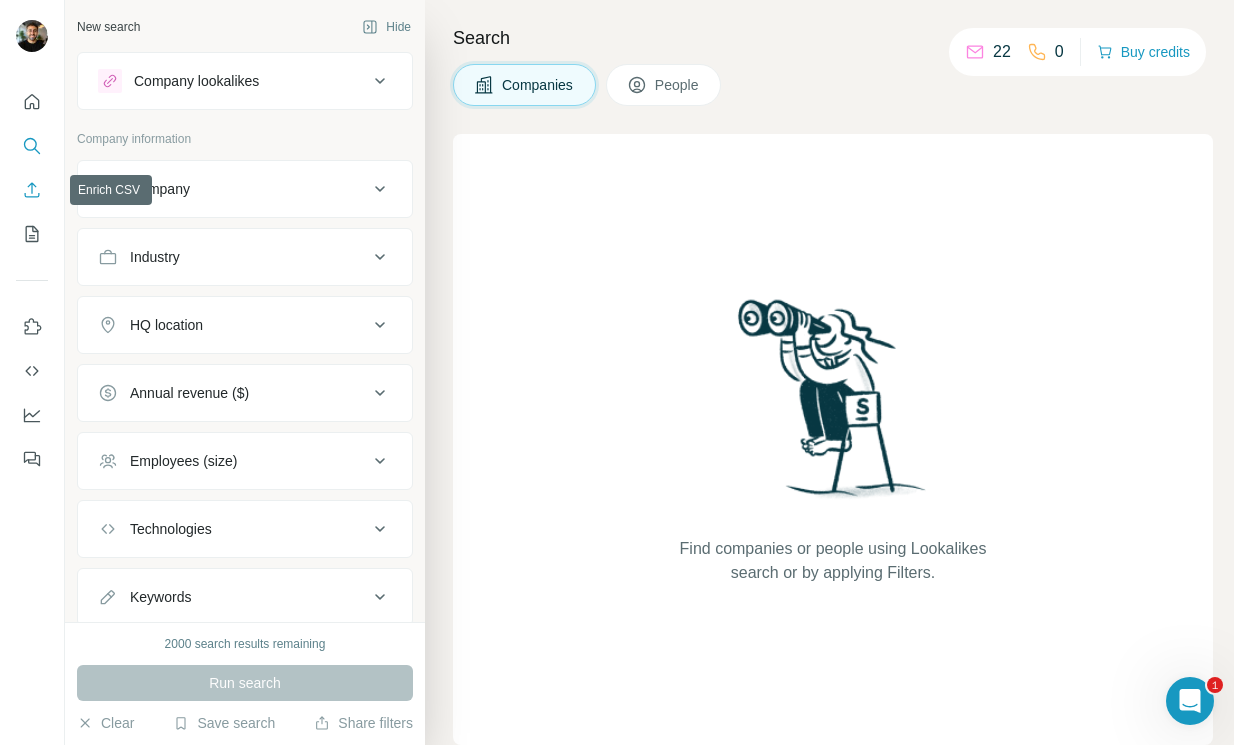 click 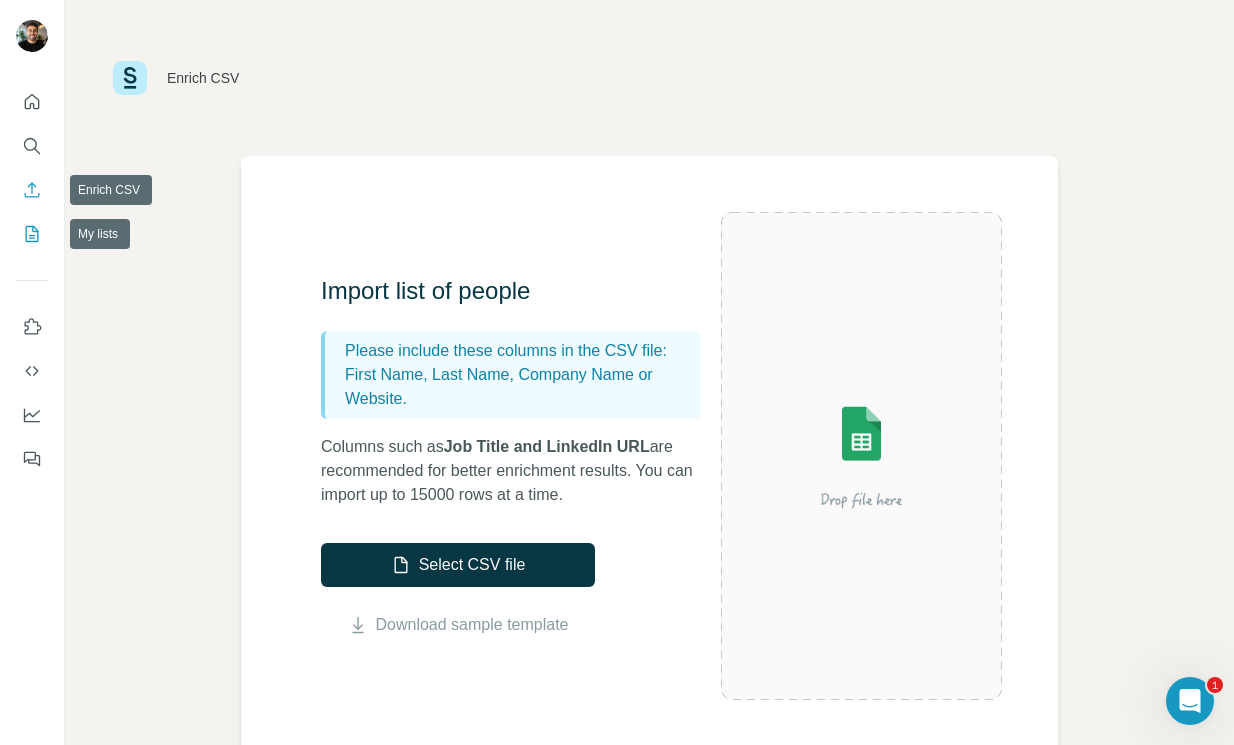click 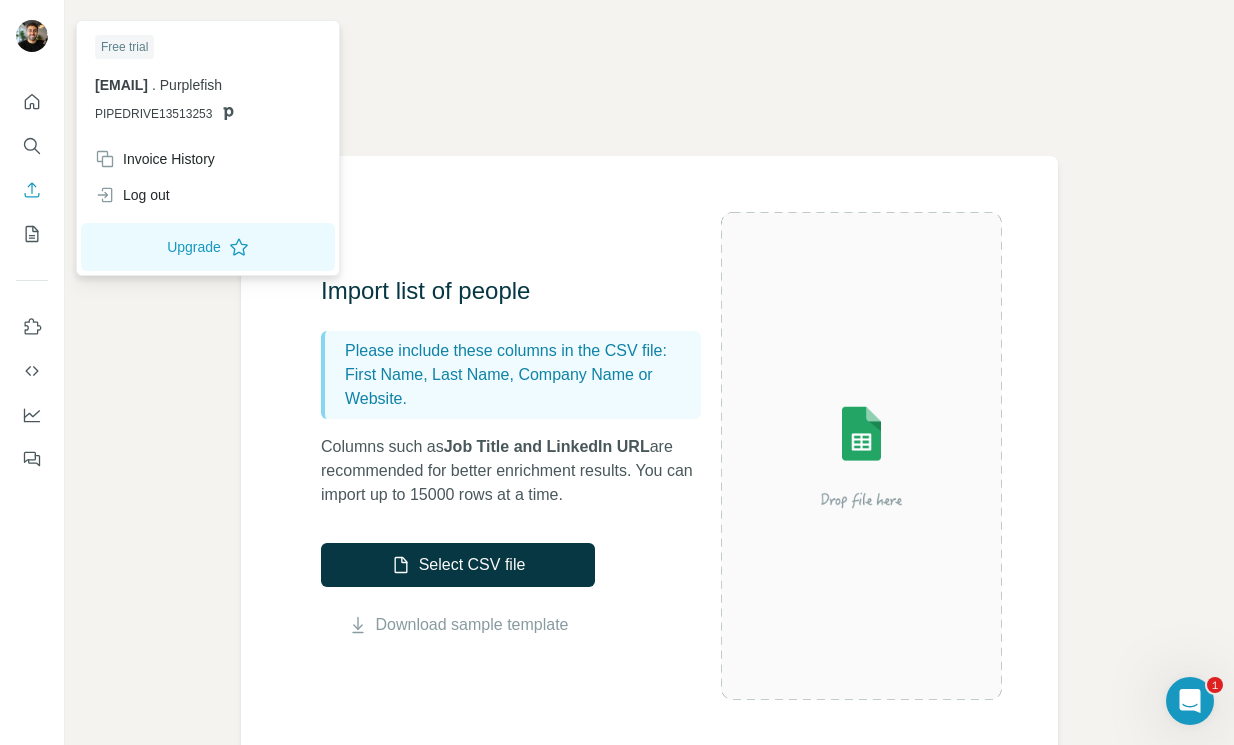 click at bounding box center (32, 36) 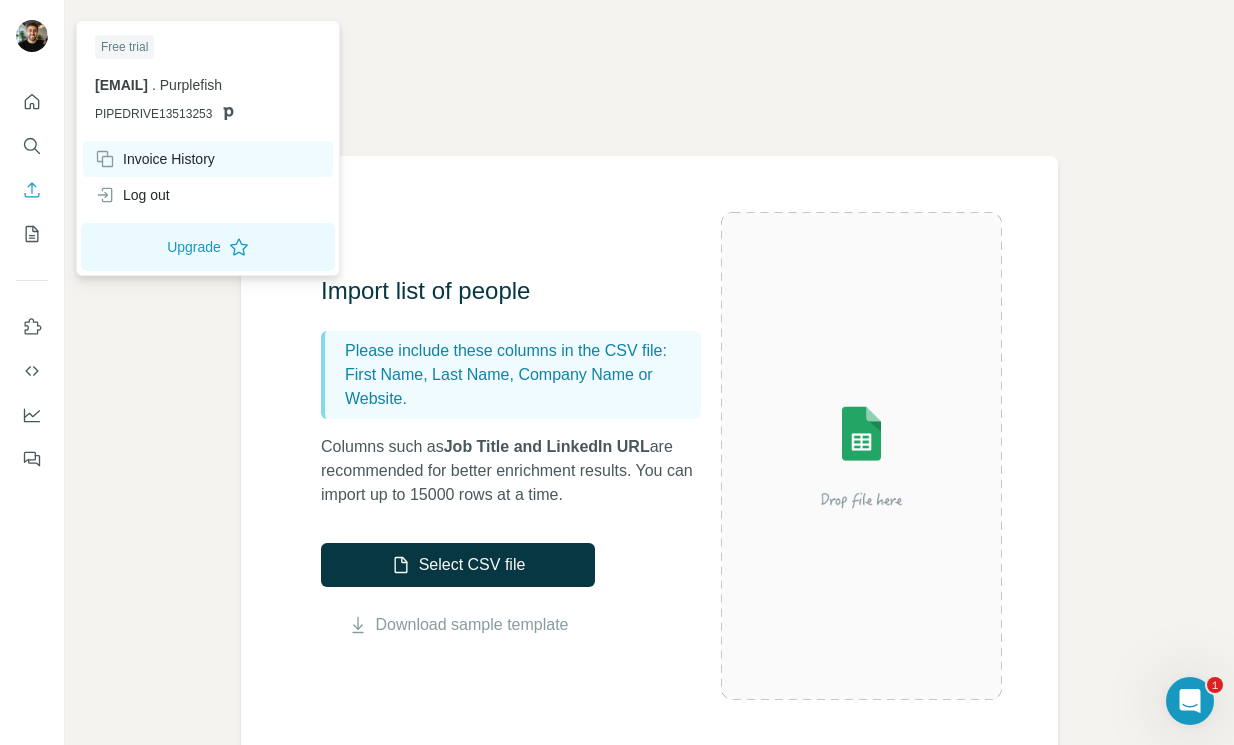 click on "Invoice History" at bounding box center (155, 159) 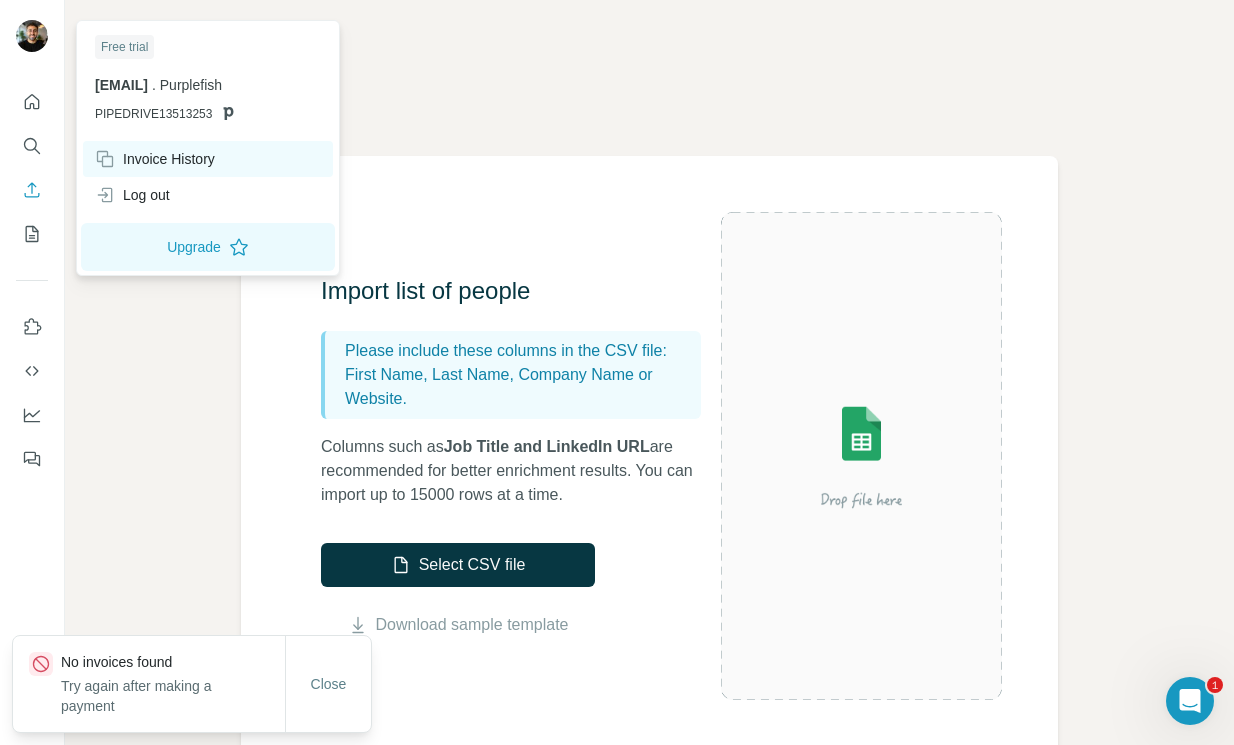 click on "Invoice History" at bounding box center (155, 159) 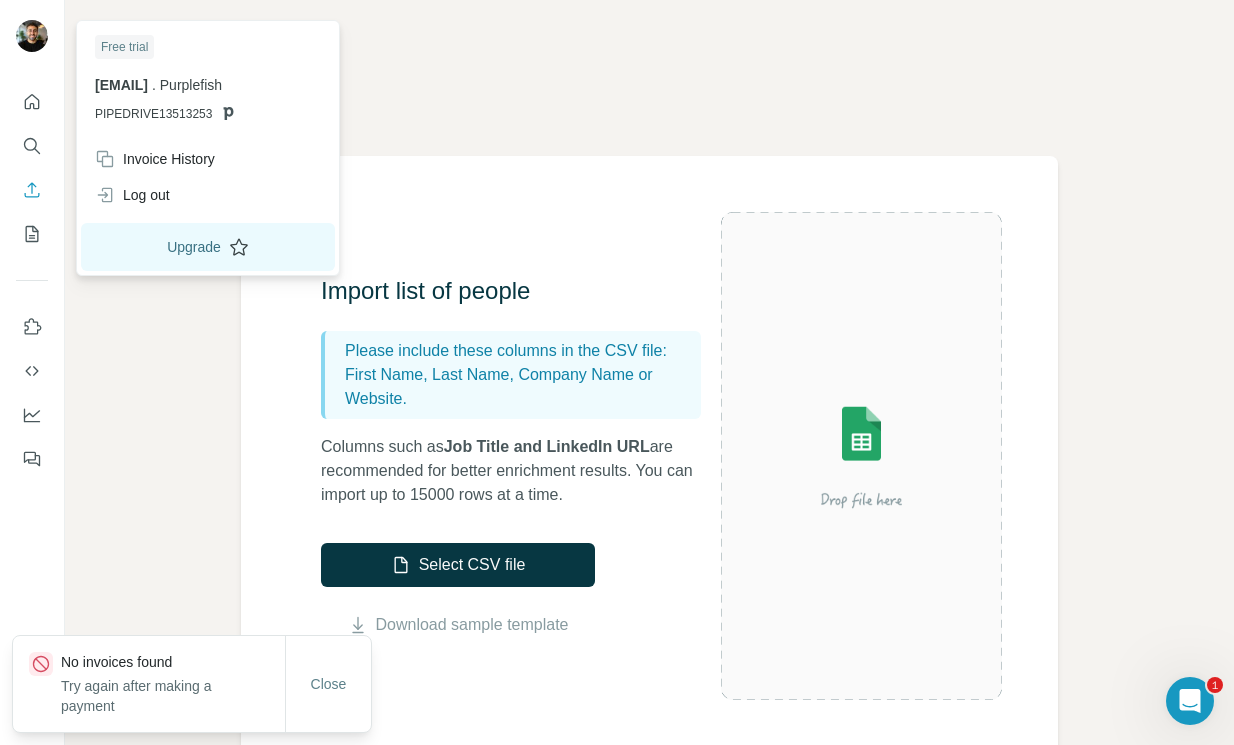 click on "Upgrade" at bounding box center (208, 247) 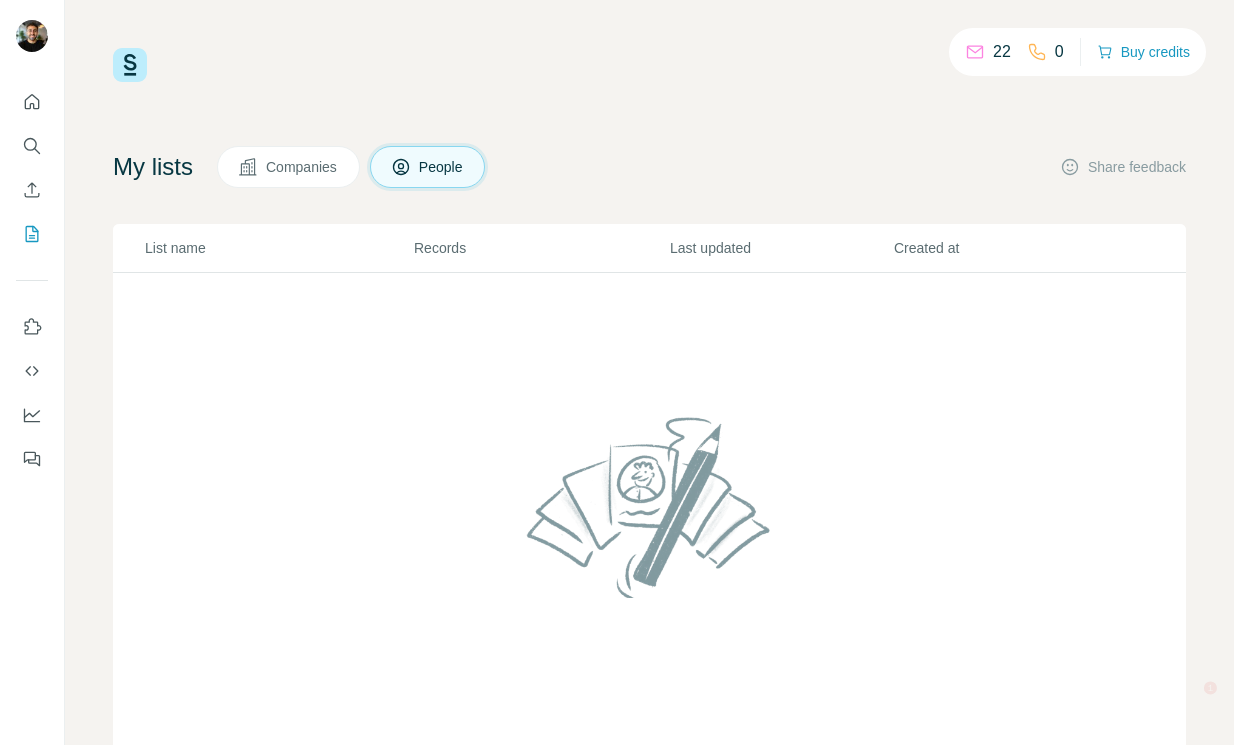 scroll, scrollTop: 0, scrollLeft: 0, axis: both 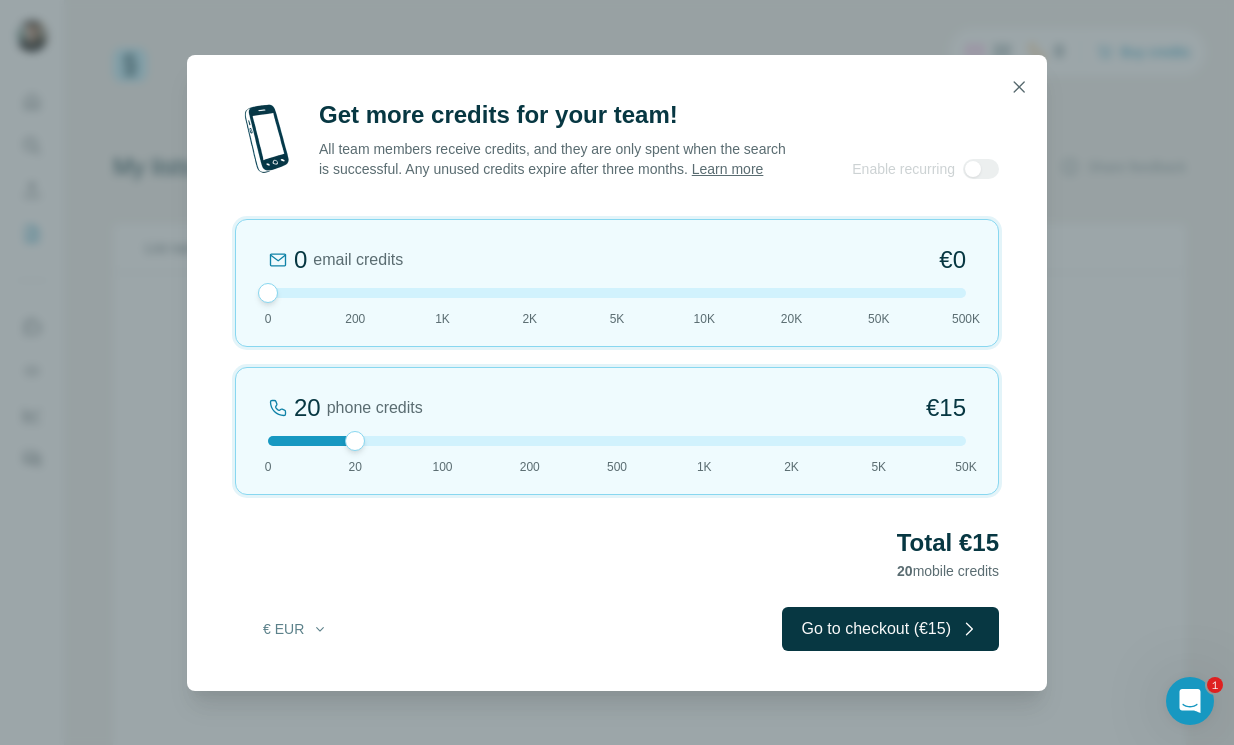 drag, startPoint x: 355, startPoint y: 305, endPoint x: 166, endPoint y: 306, distance: 189.00264 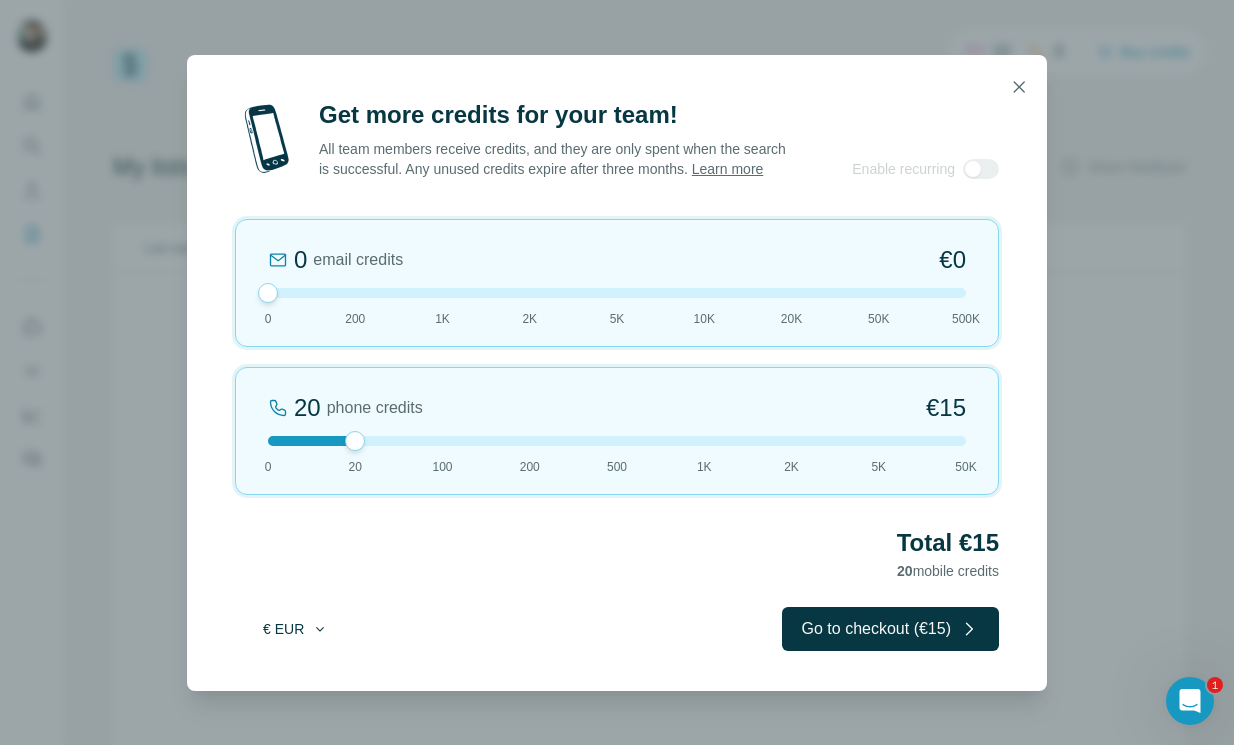 click on "€   EUR" at bounding box center (295, 629) 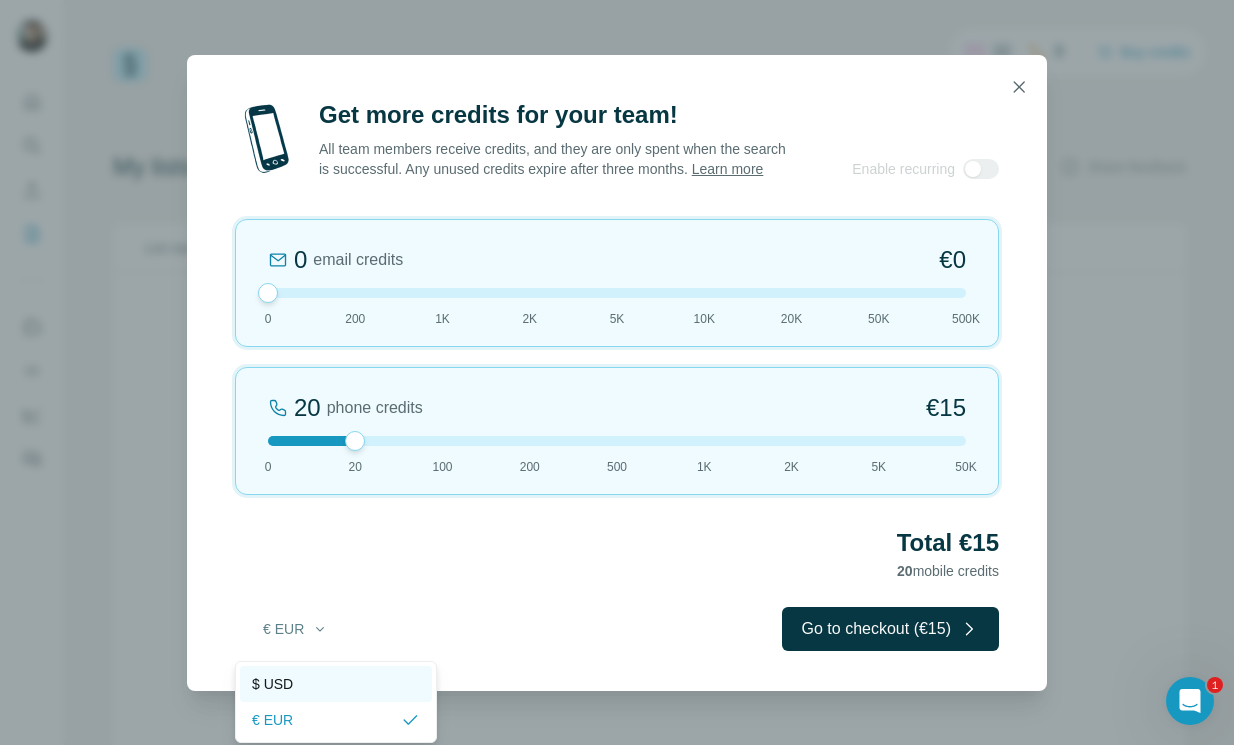 click on "$ USD" at bounding box center (336, 684) 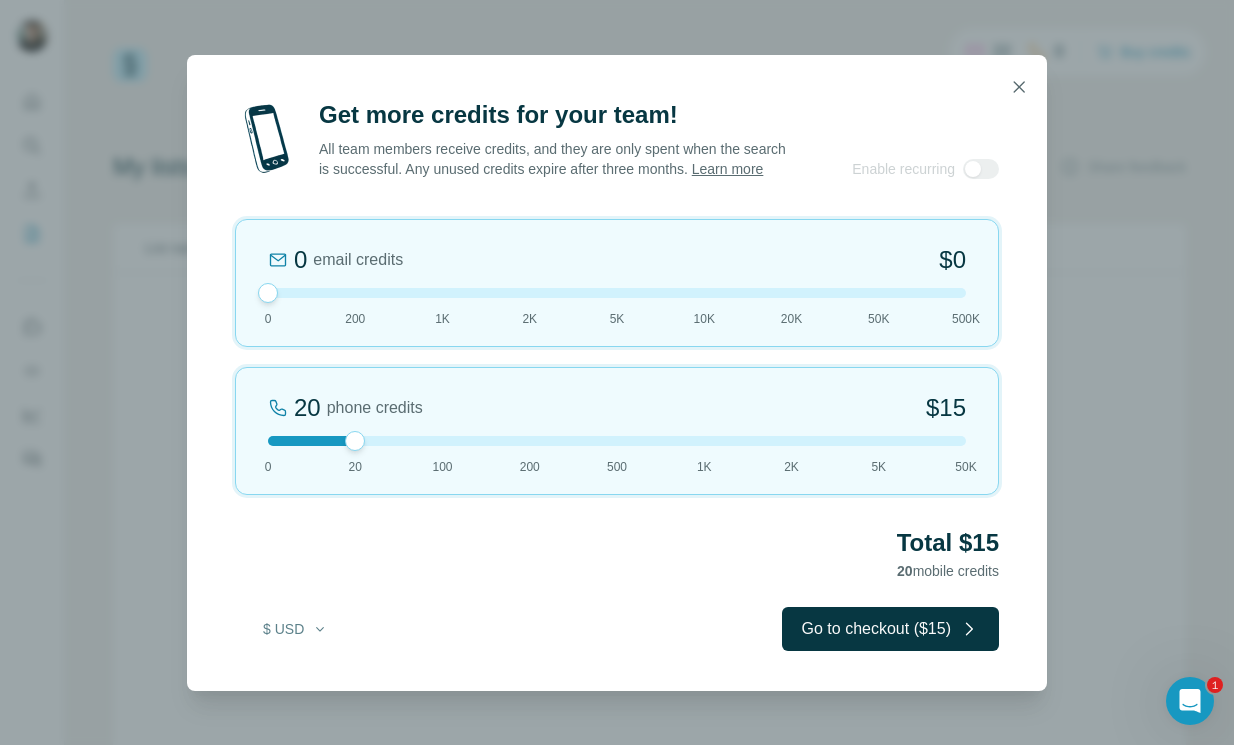 click on "Get more credits for your team! All team members receive credits, and they are only spent when the search is successful. Any unused credits expire after three months.   Learn more Enable recurring Coming soon! 0 email credits $0 0 200 1K 2K 5K 10K 20K 50K 500K 20000 phone credits $15 0 20 100 200 500 1K 2K 5K 50K Total $15 20  mobile credits $   USD Go to checkout ($15)" at bounding box center [617, 395] 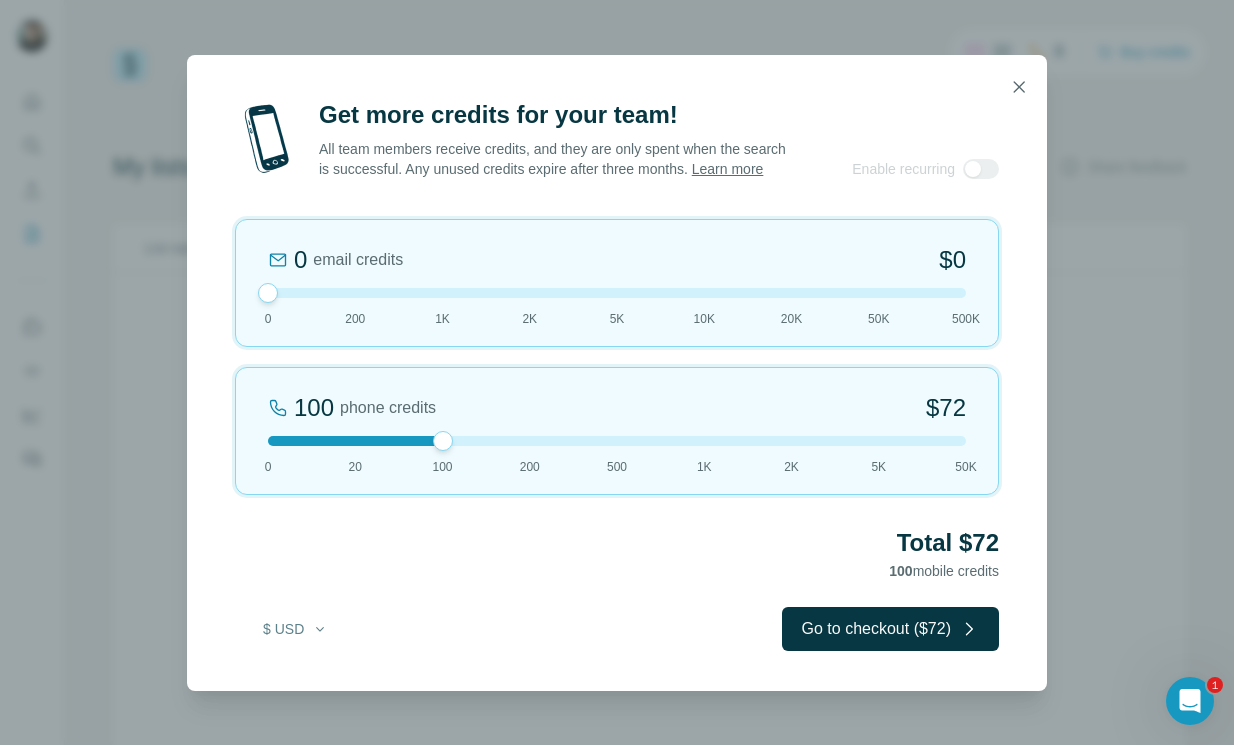 drag, startPoint x: 352, startPoint y: 444, endPoint x: 415, endPoint y: 517, distance: 96.42614 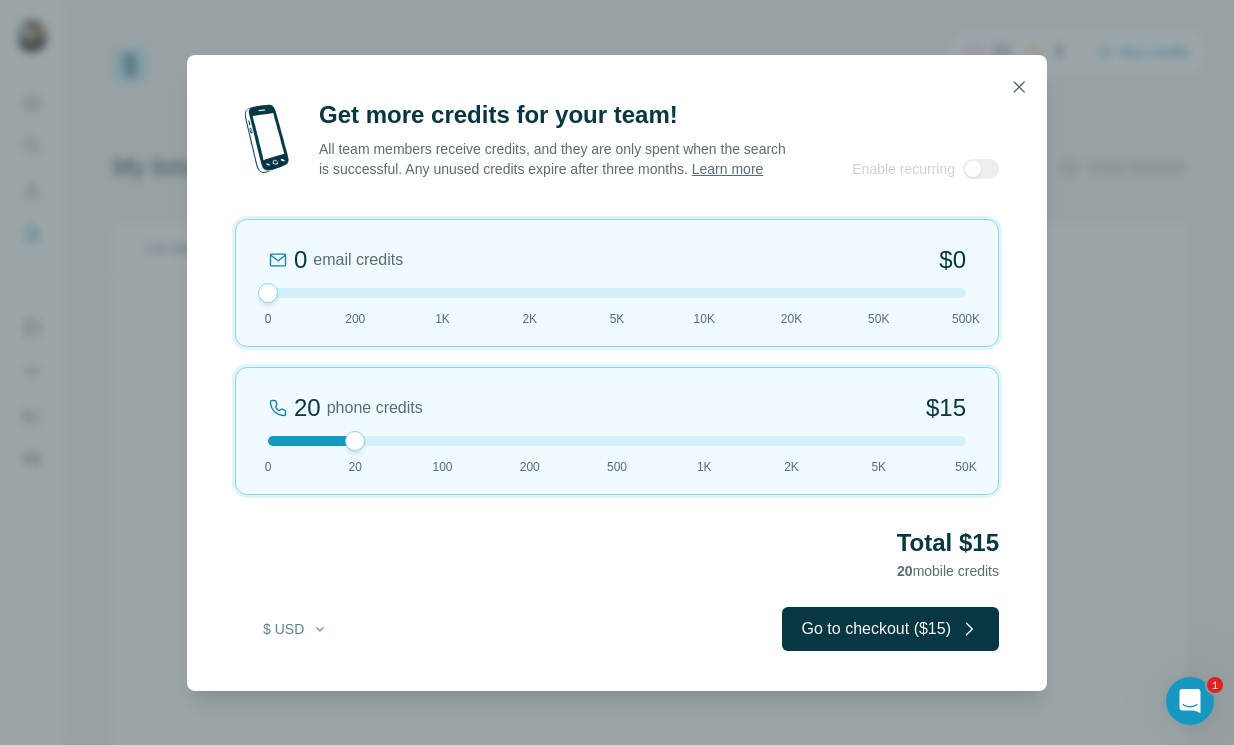 drag, startPoint x: 437, startPoint y: 451, endPoint x: 362, endPoint y: 452, distance: 75.00667 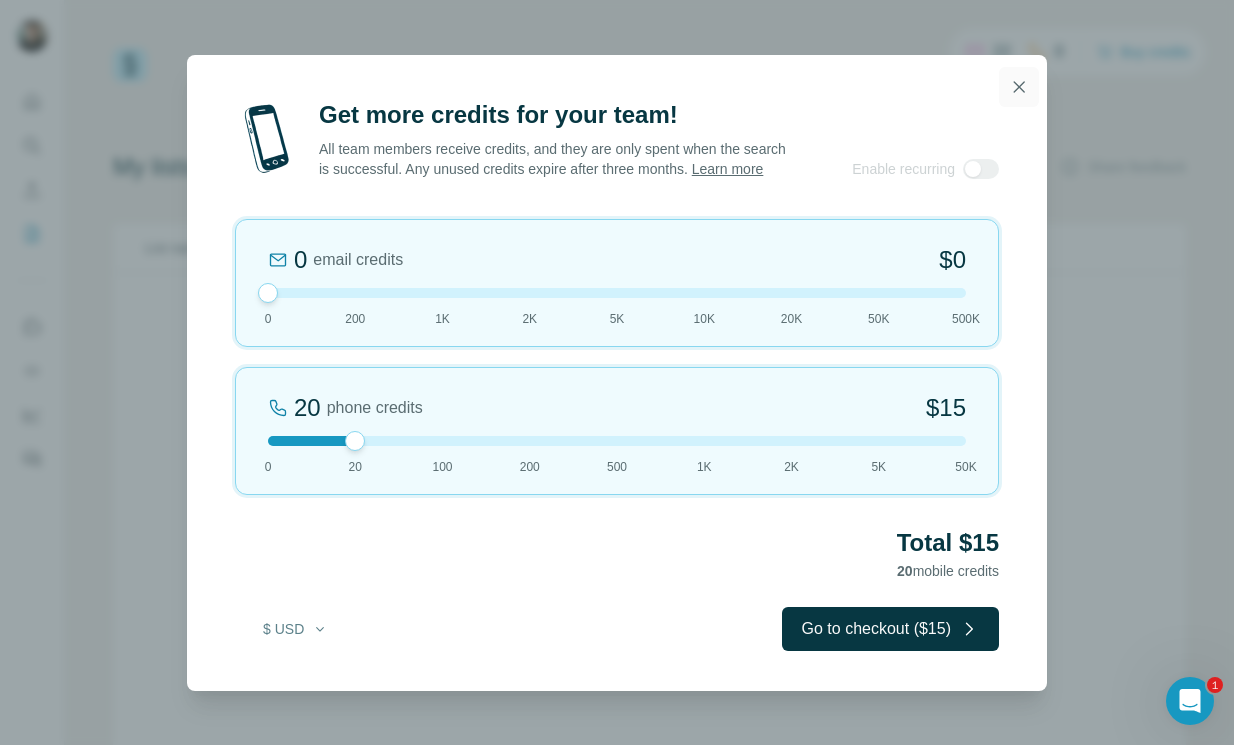 click 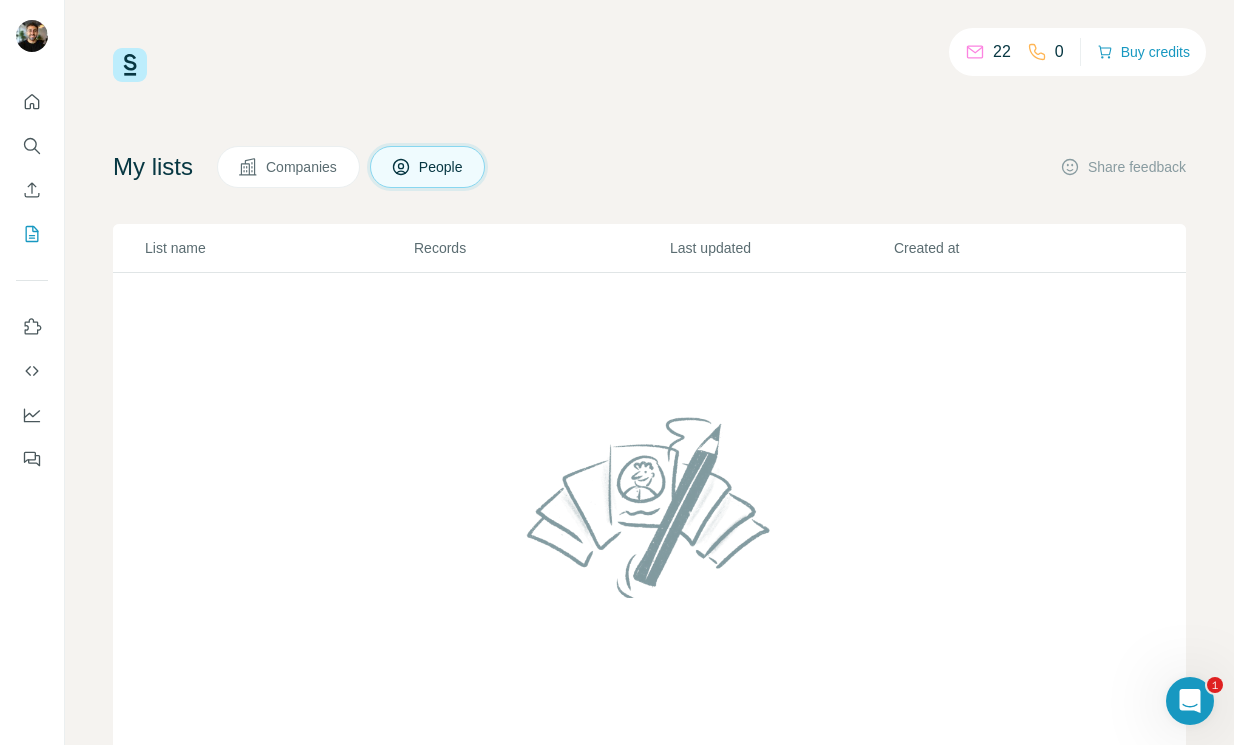 click 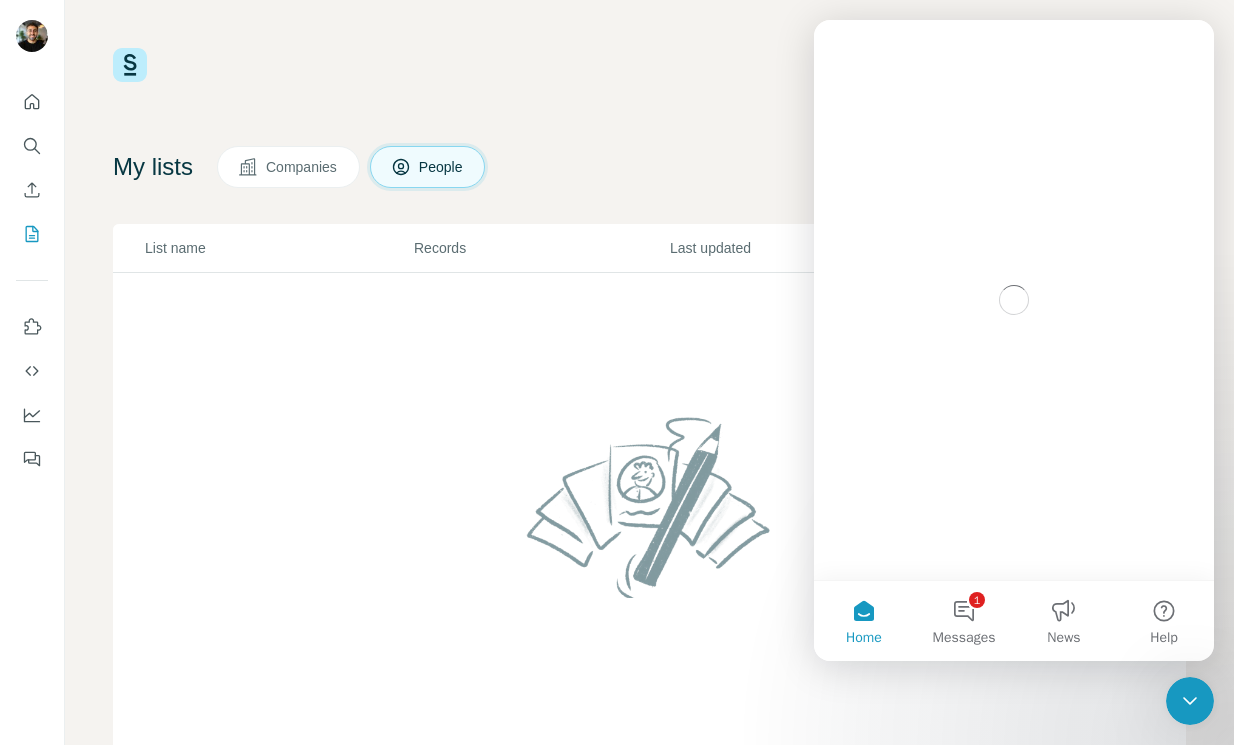 scroll, scrollTop: 0, scrollLeft: 0, axis: both 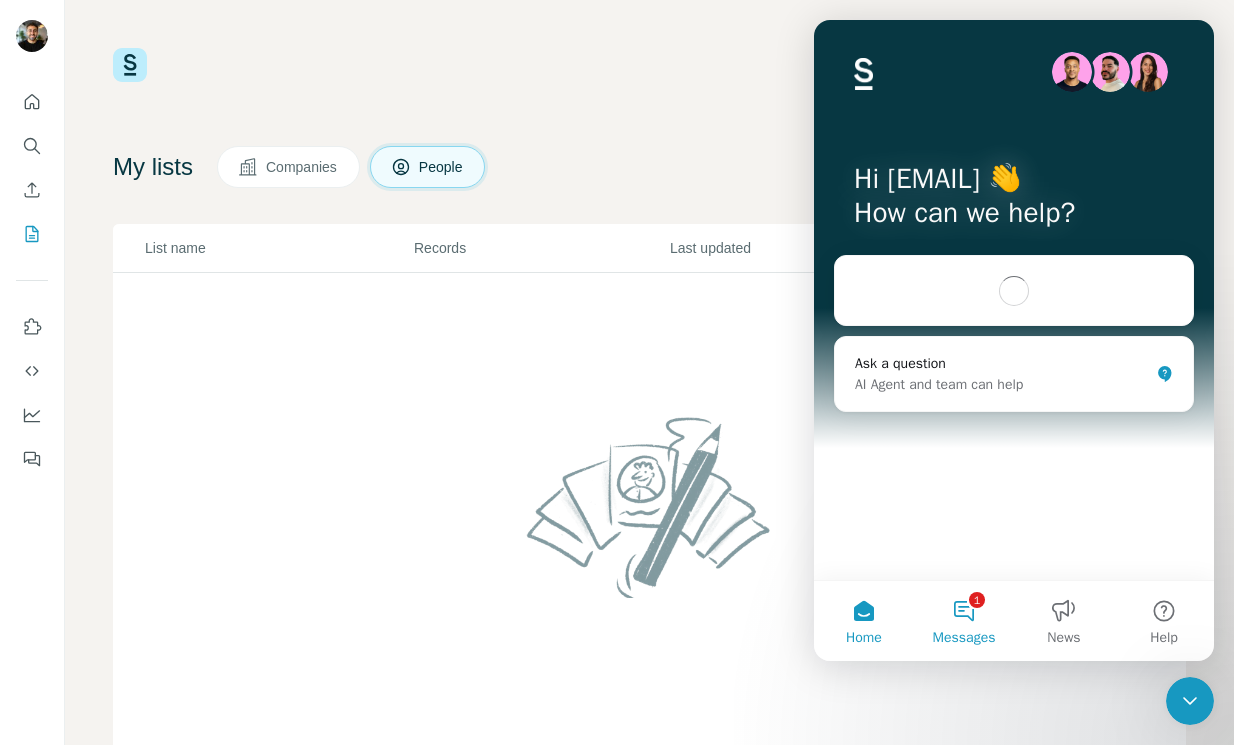 click on "1 Messages" at bounding box center [964, 621] 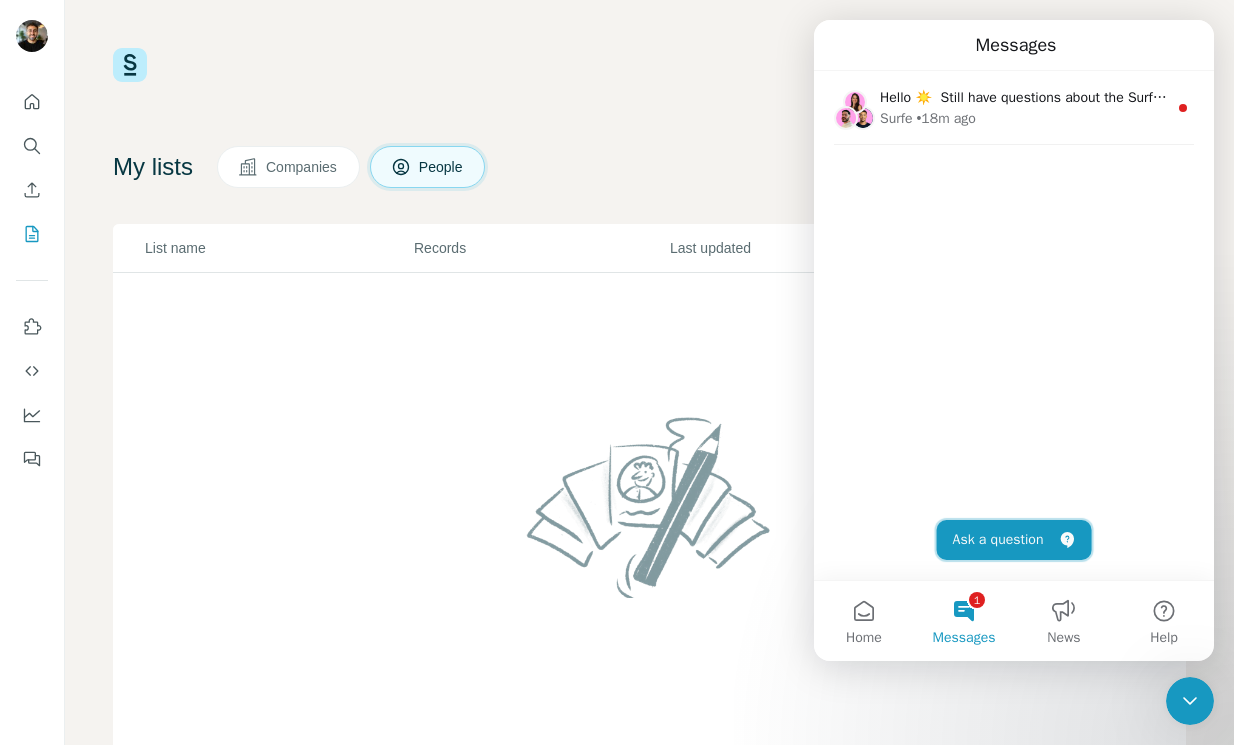 click on "Ask a question" at bounding box center (1014, 540) 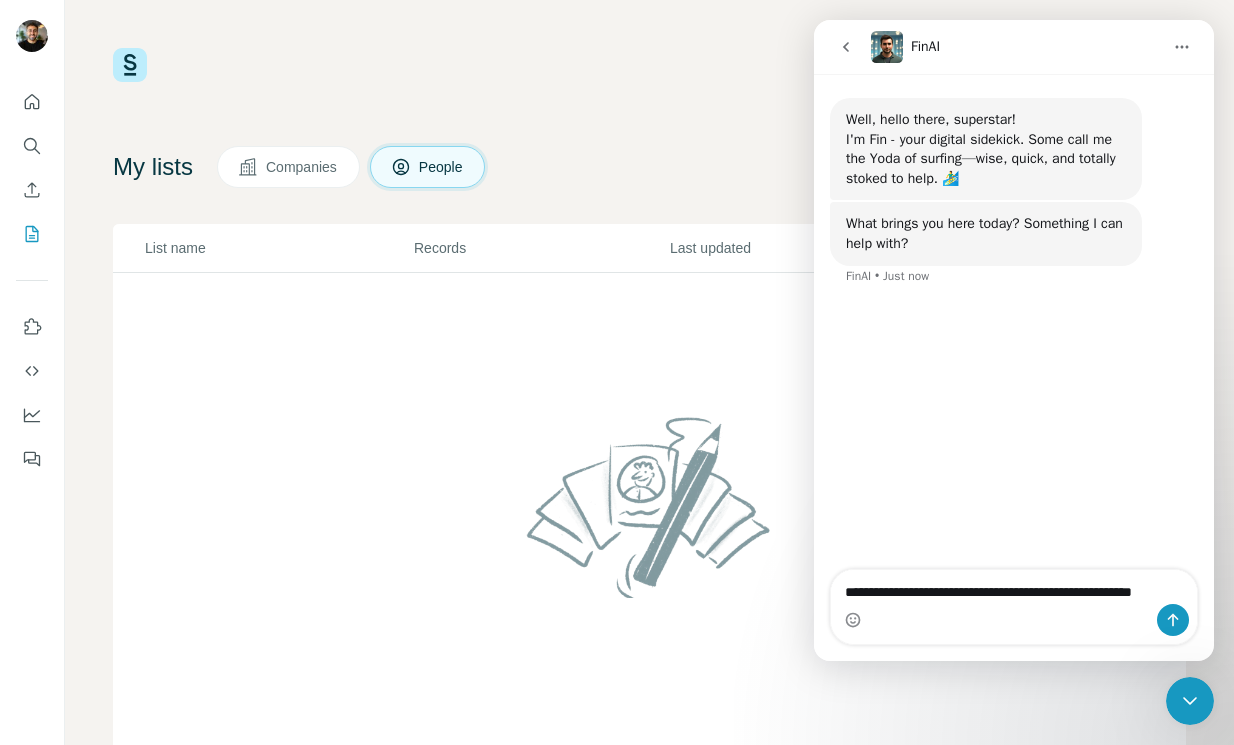 type on "**********" 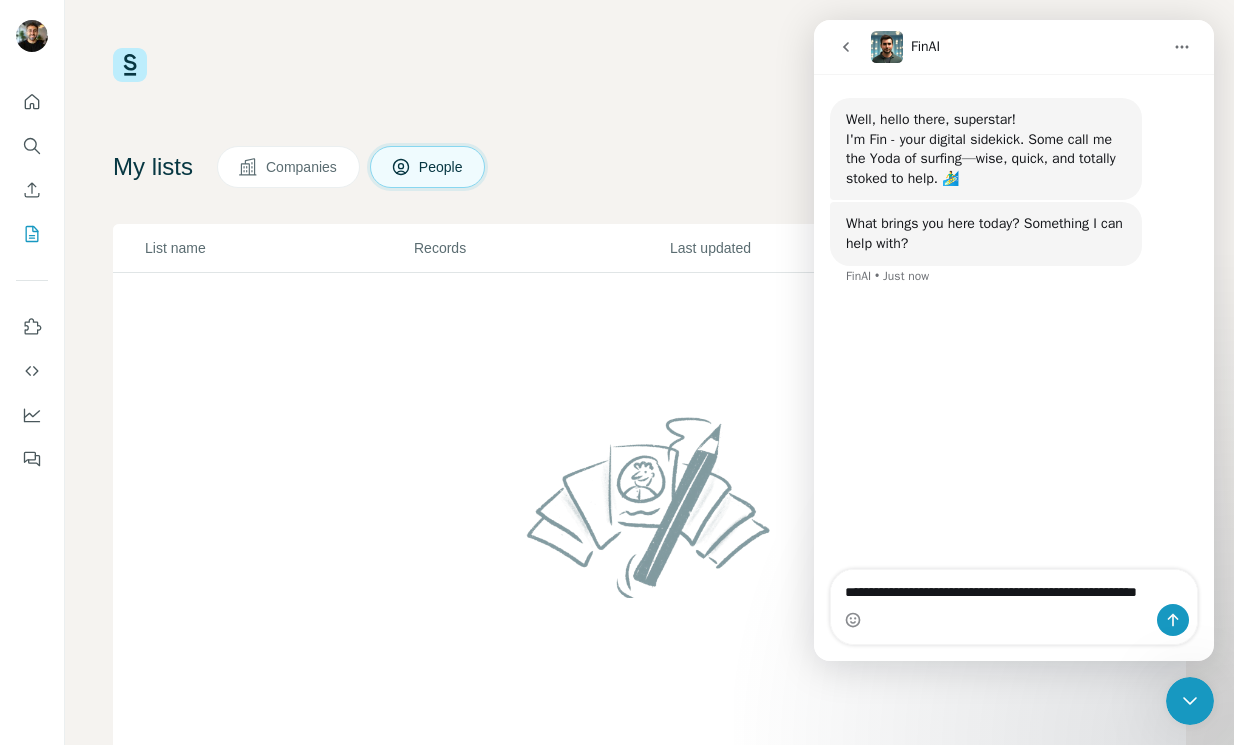 type 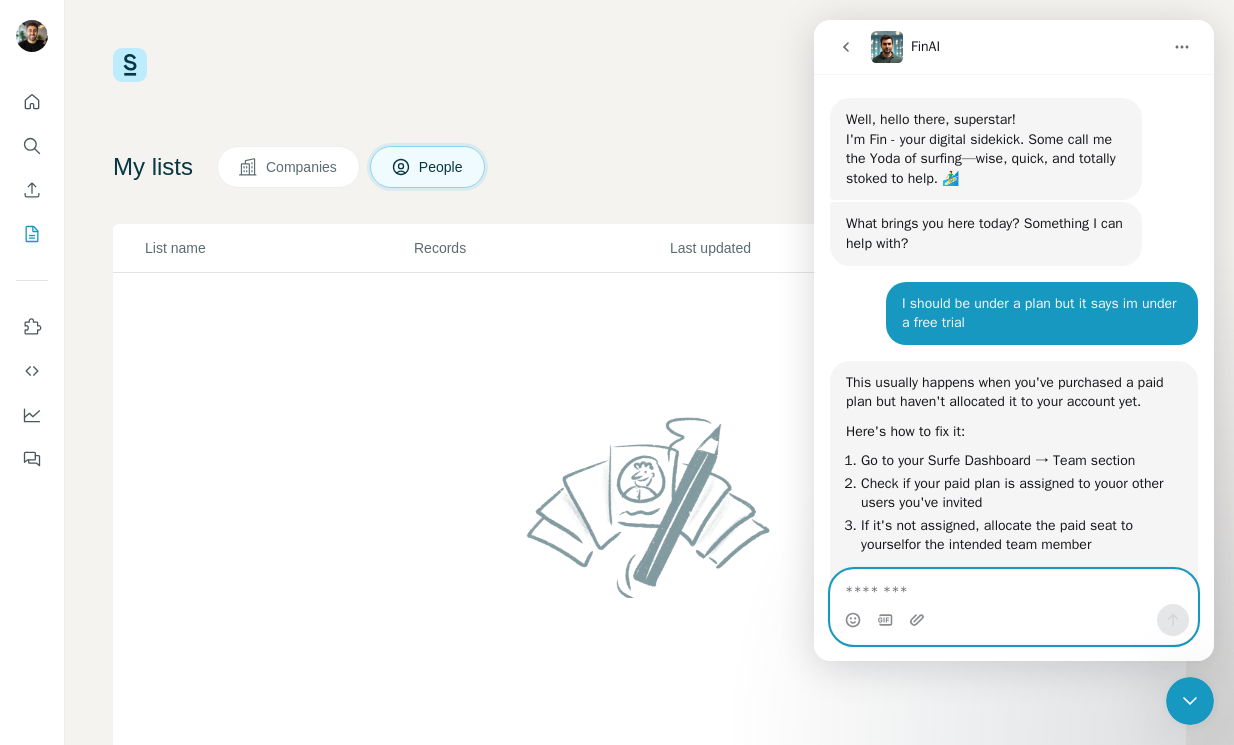 scroll, scrollTop: 3, scrollLeft: 0, axis: vertical 